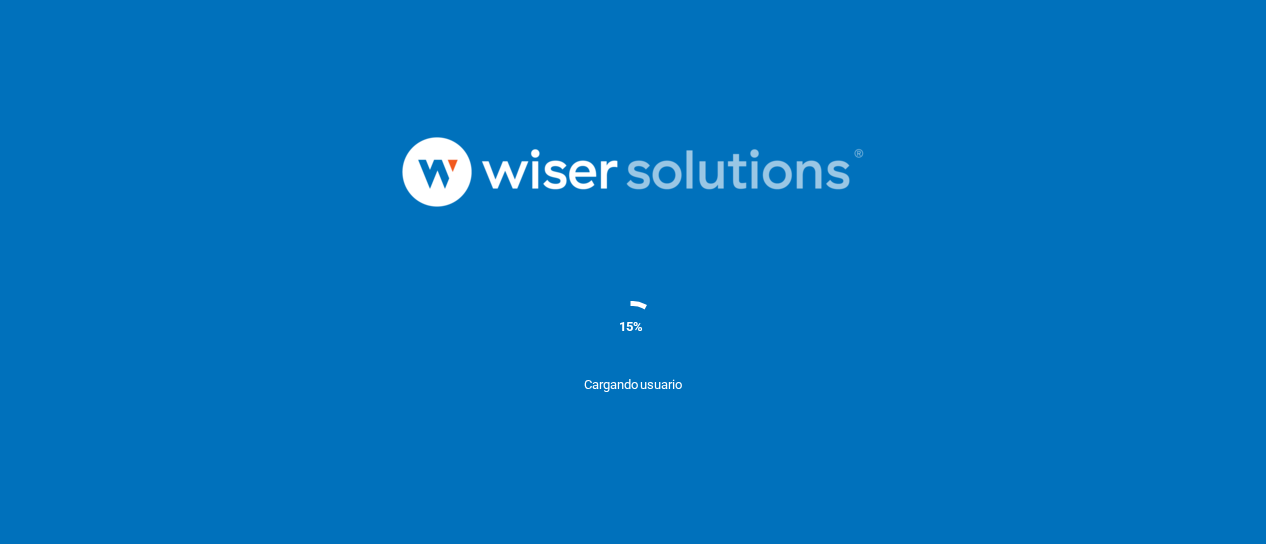 scroll, scrollTop: 0, scrollLeft: 0, axis: both 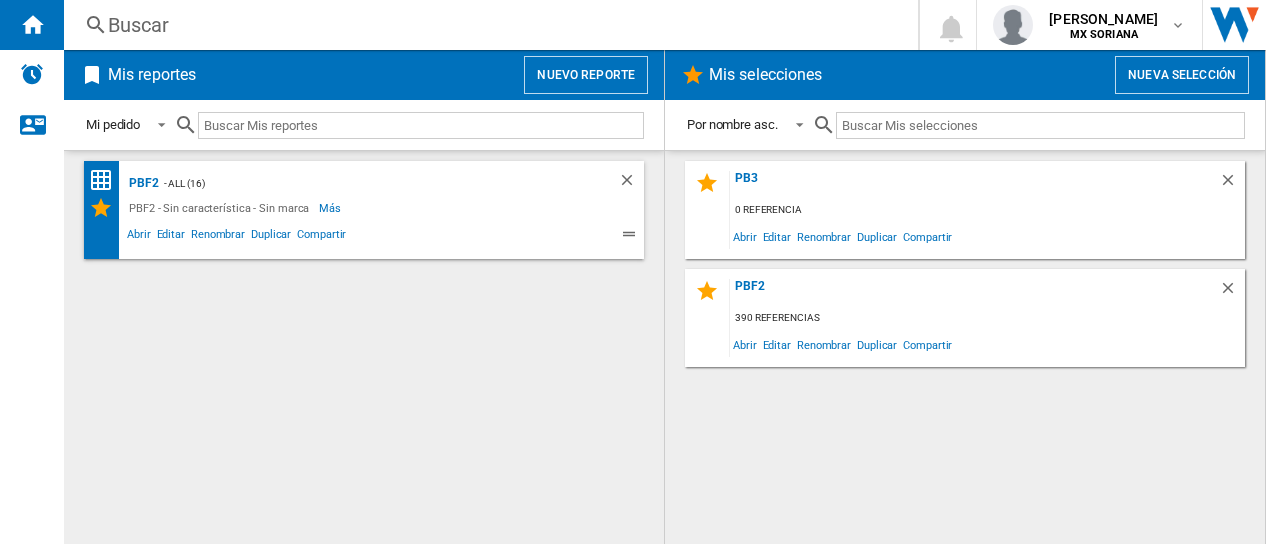 click on "Nuevo reporte" at bounding box center [586, 75] 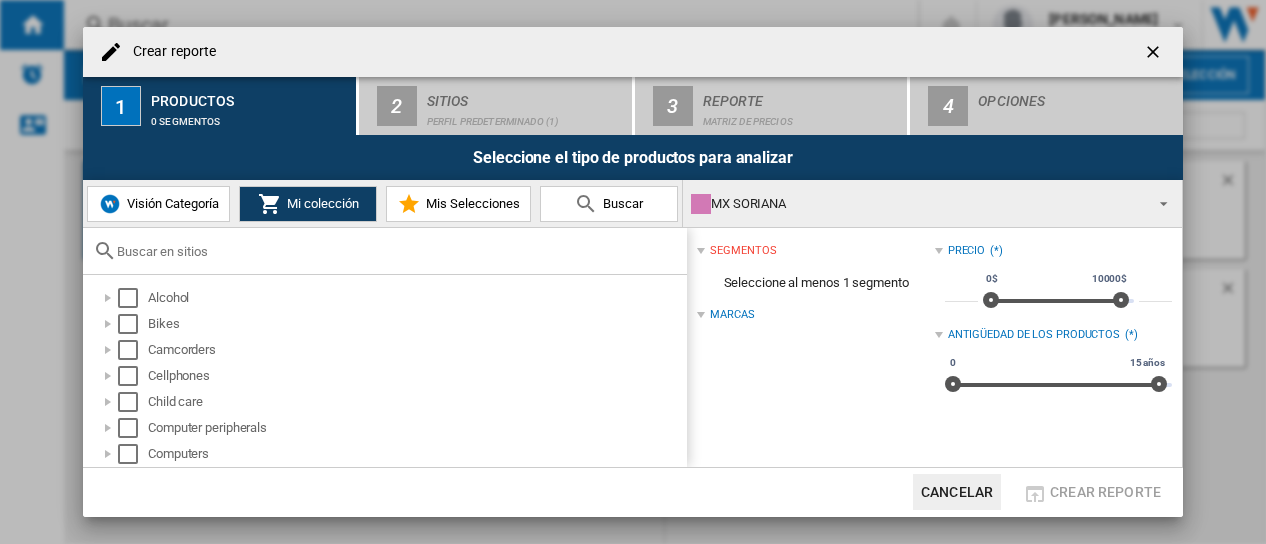 click at bounding box center [1158, 202] 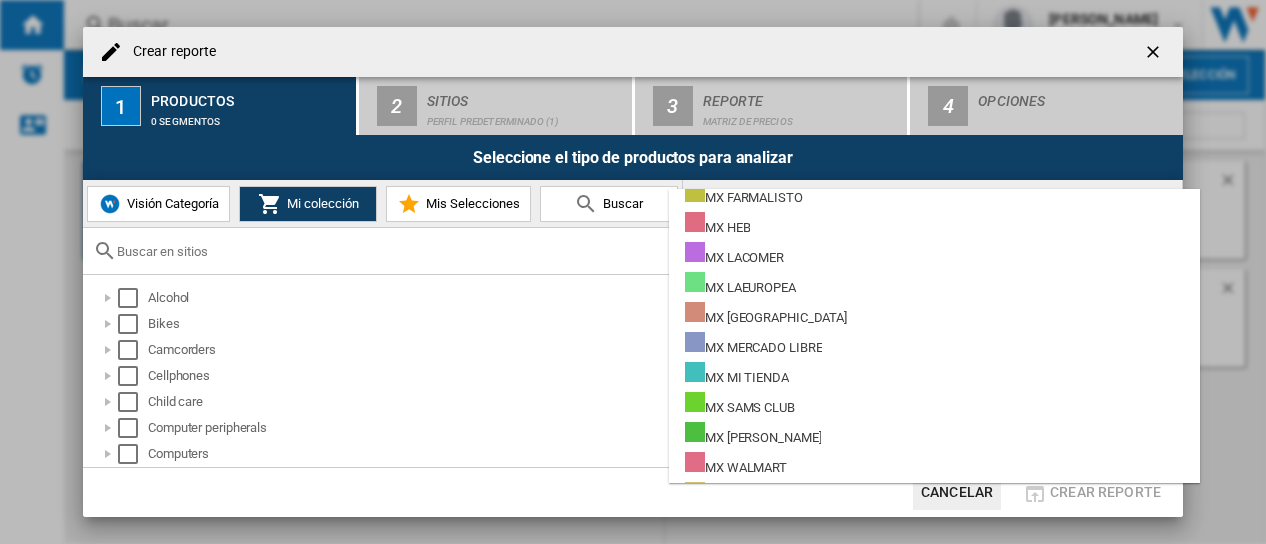 scroll, scrollTop: 546, scrollLeft: 0, axis: vertical 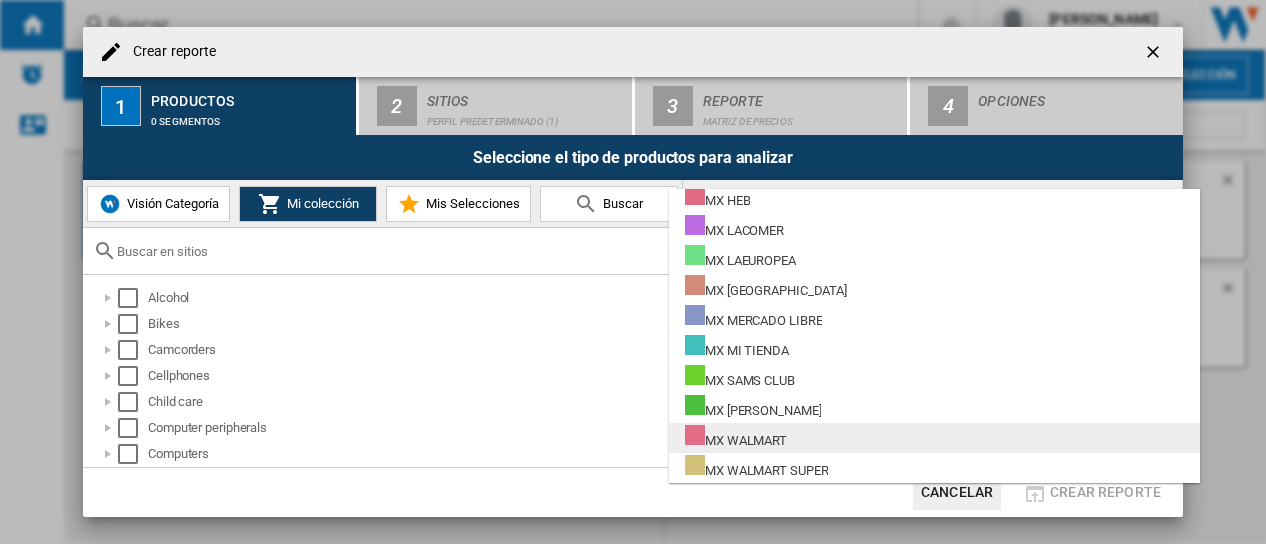 click on "MX WALMART" at bounding box center (736, 437) 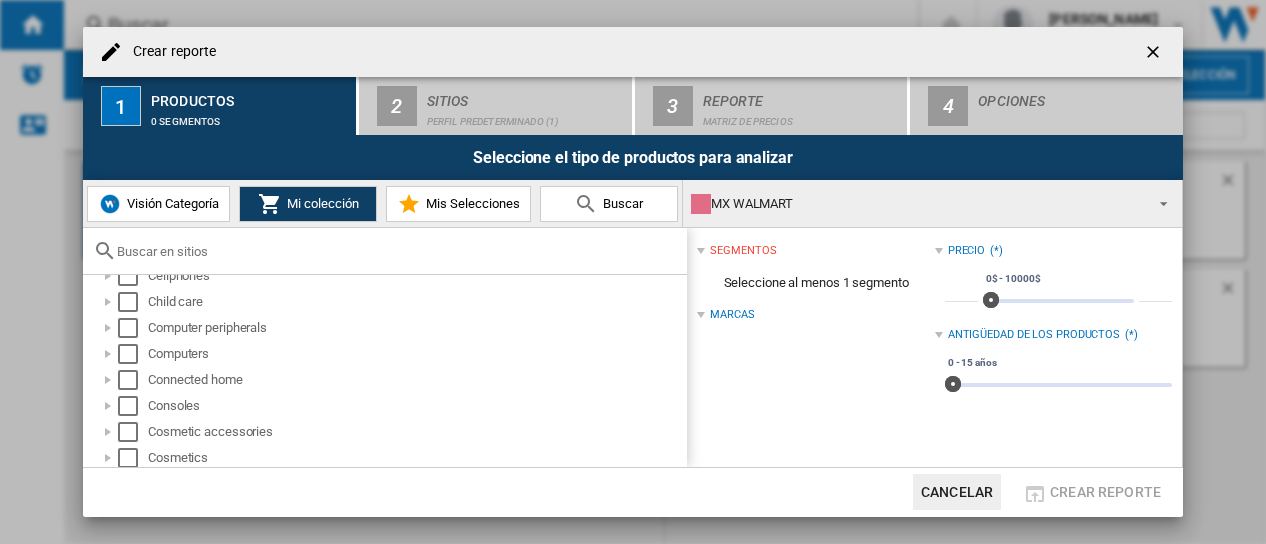 scroll, scrollTop: 0, scrollLeft: 0, axis: both 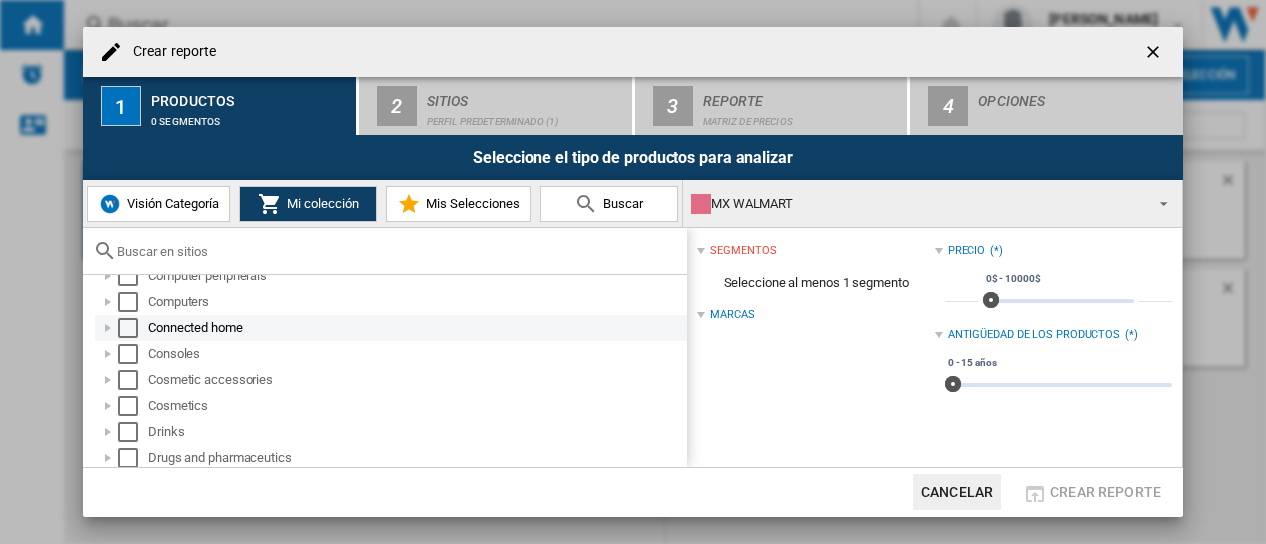 click at bounding box center (128, 328) 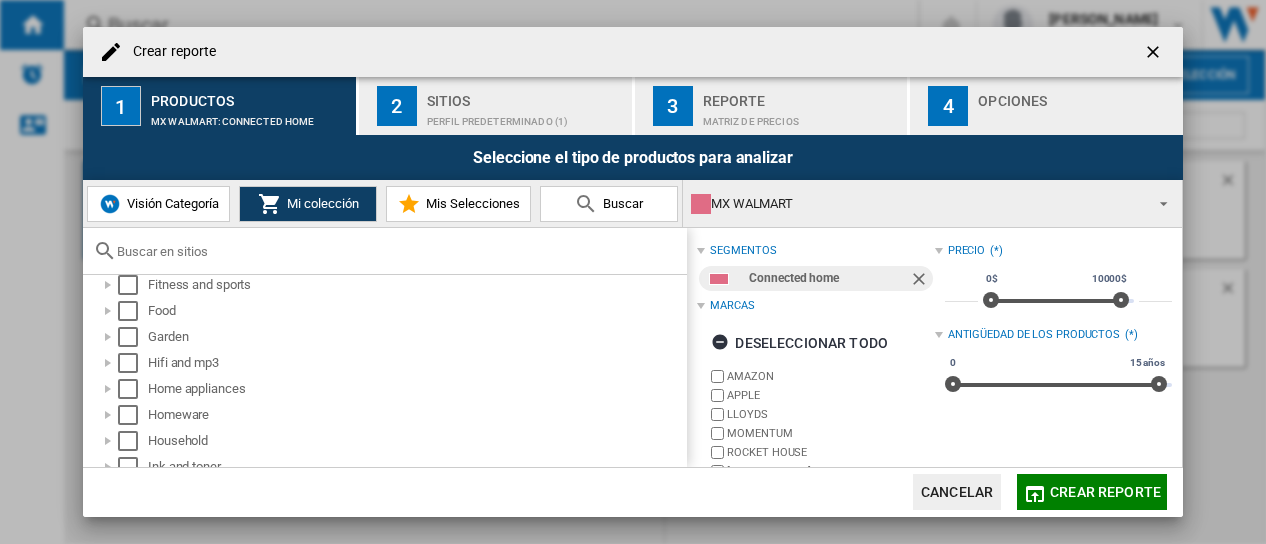 scroll, scrollTop: 366, scrollLeft: 0, axis: vertical 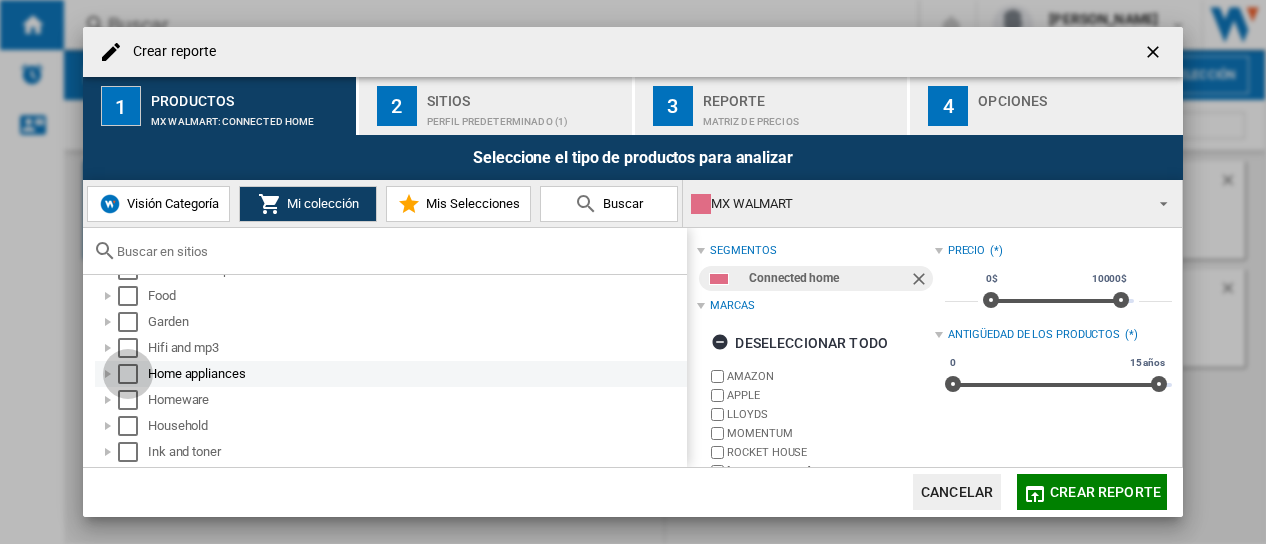 click at bounding box center [128, 374] 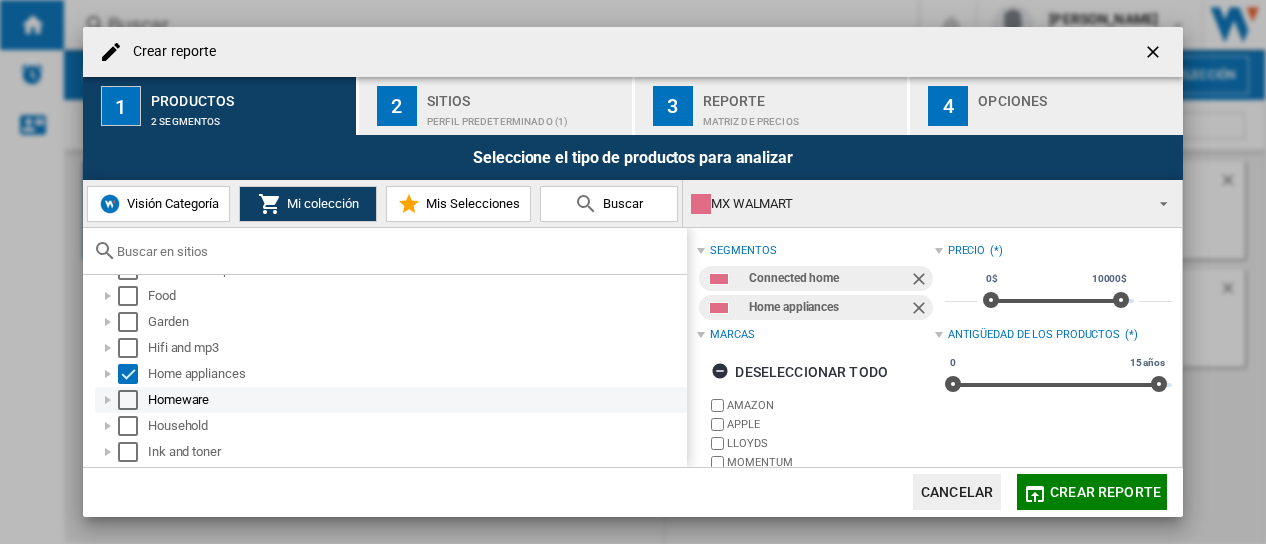 click at bounding box center [128, 400] 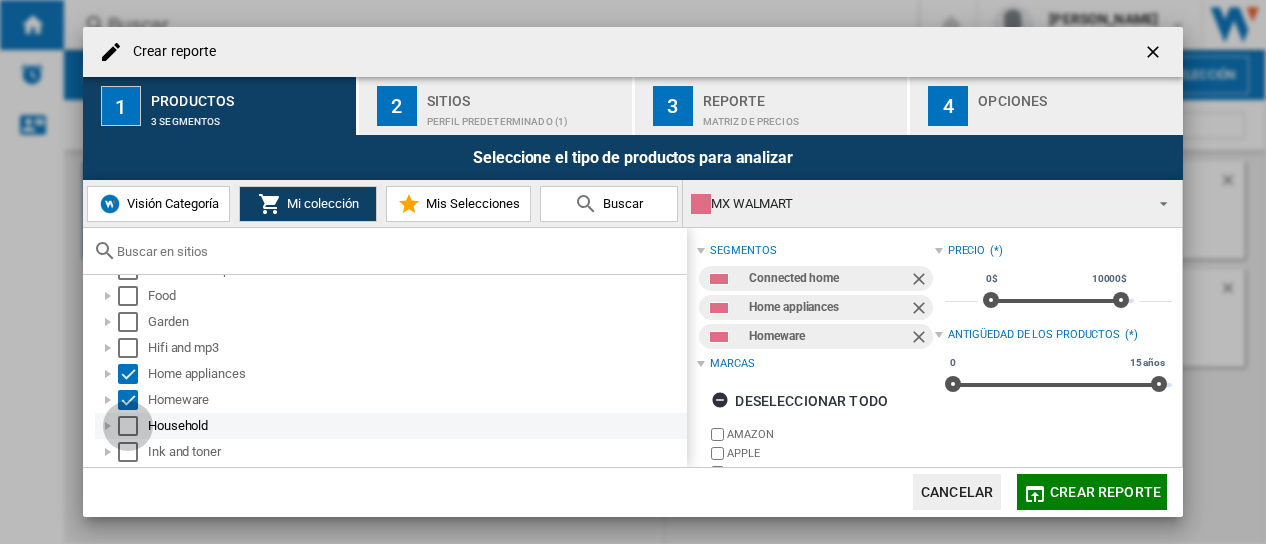 click at bounding box center [128, 426] 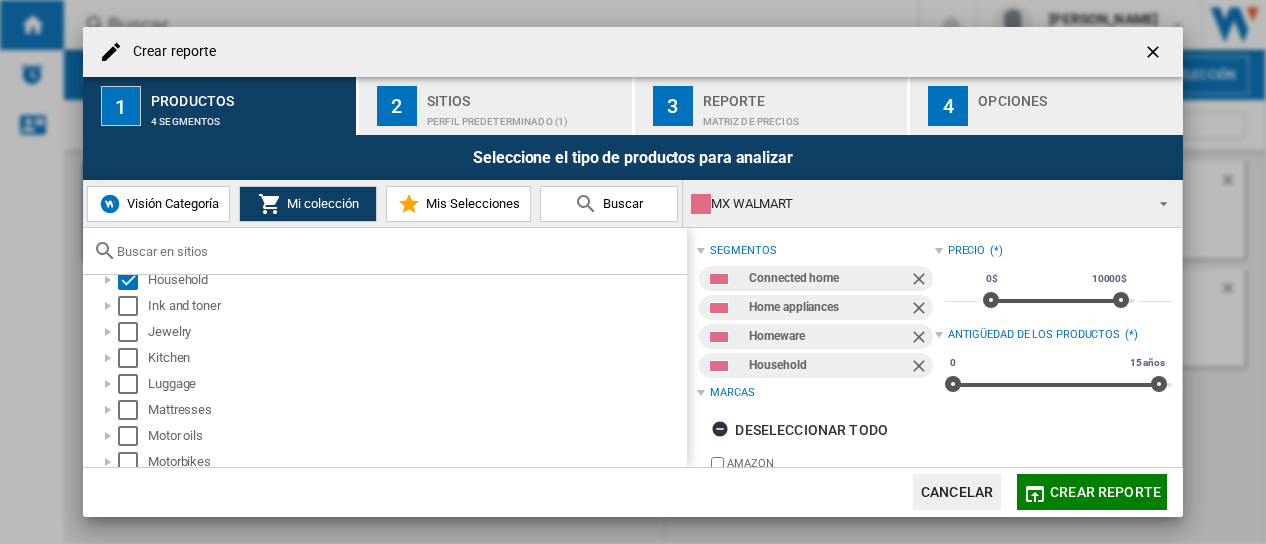 scroll, scrollTop: 520, scrollLeft: 0, axis: vertical 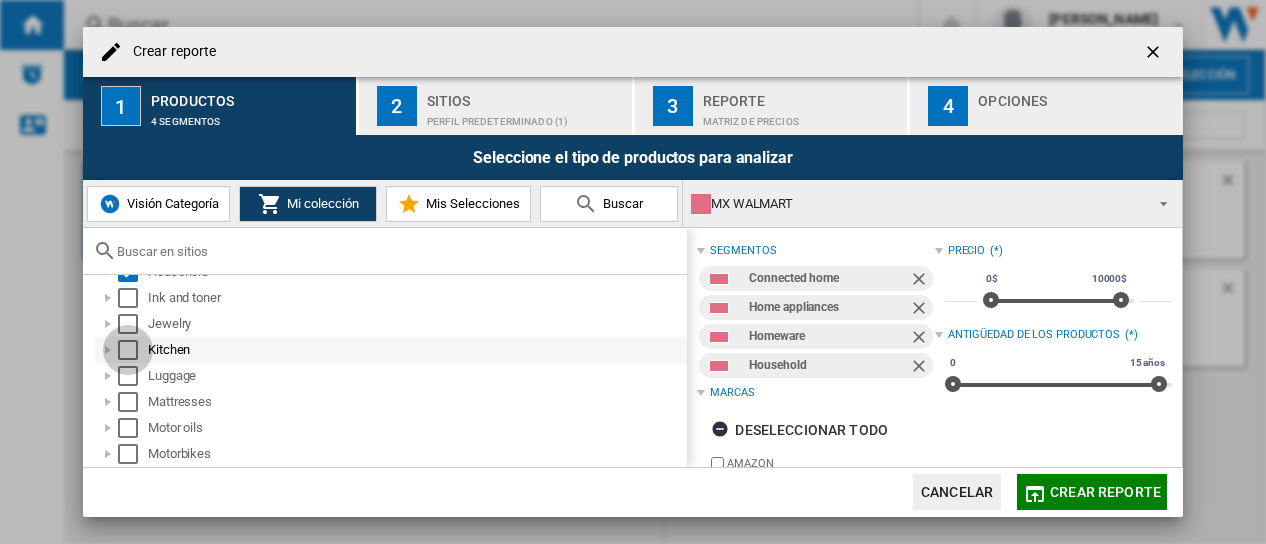 click at bounding box center [128, 350] 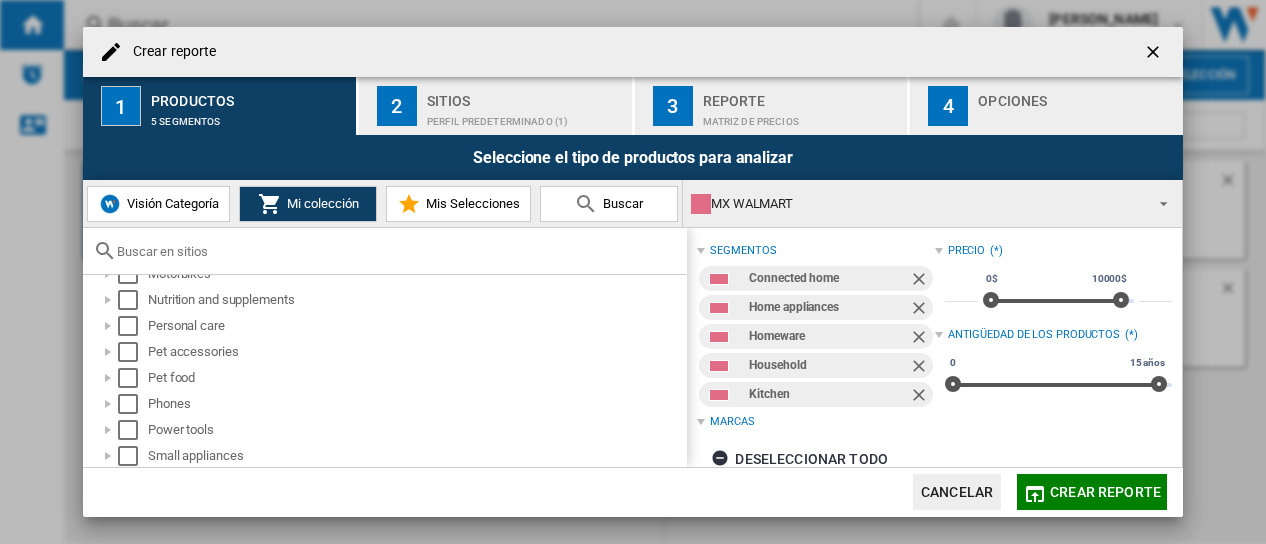 scroll, scrollTop: 707, scrollLeft: 0, axis: vertical 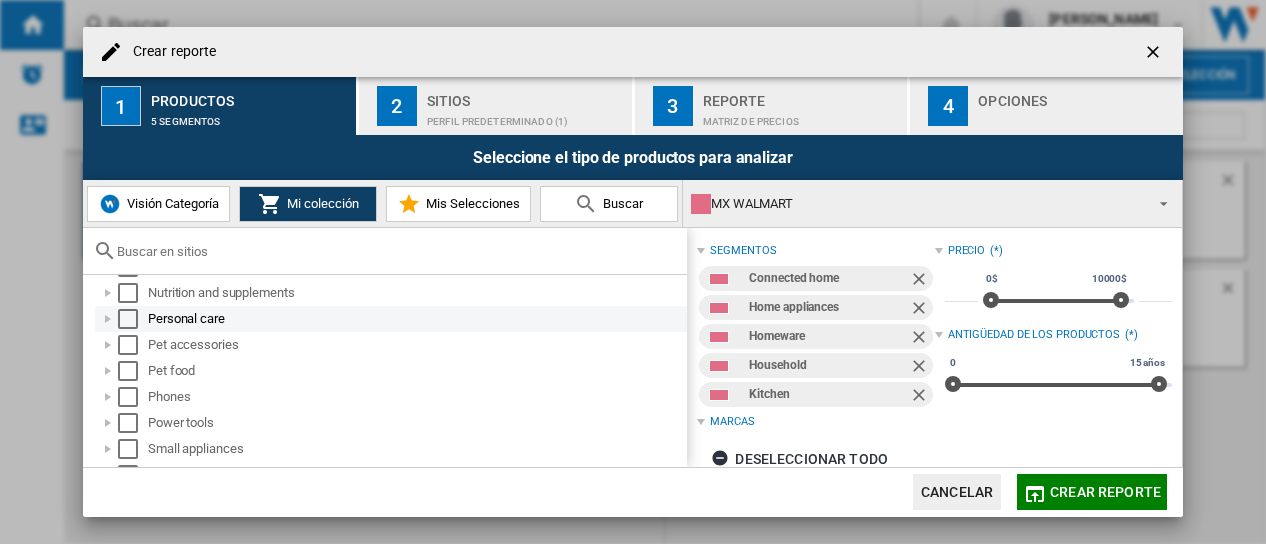 click at bounding box center [128, 319] 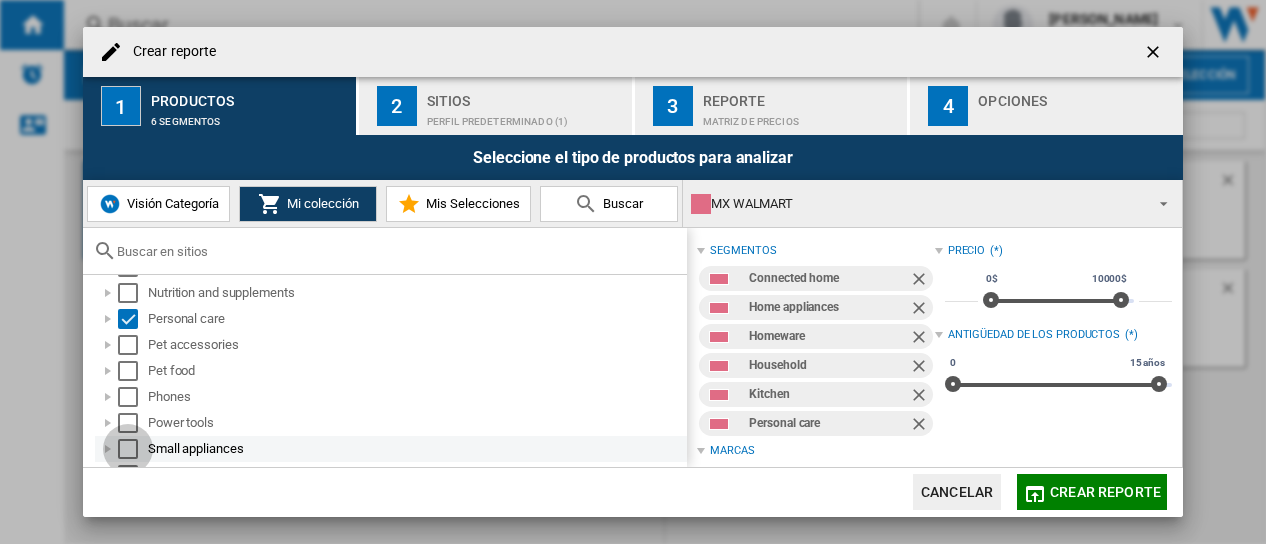 click at bounding box center [128, 449] 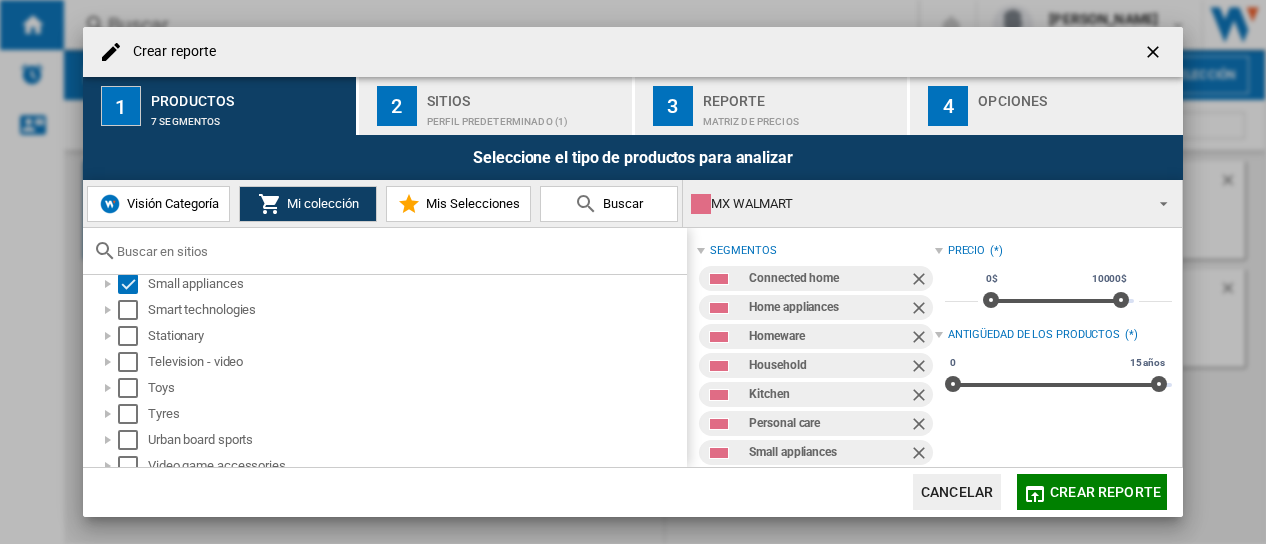 scroll, scrollTop: 879, scrollLeft: 0, axis: vertical 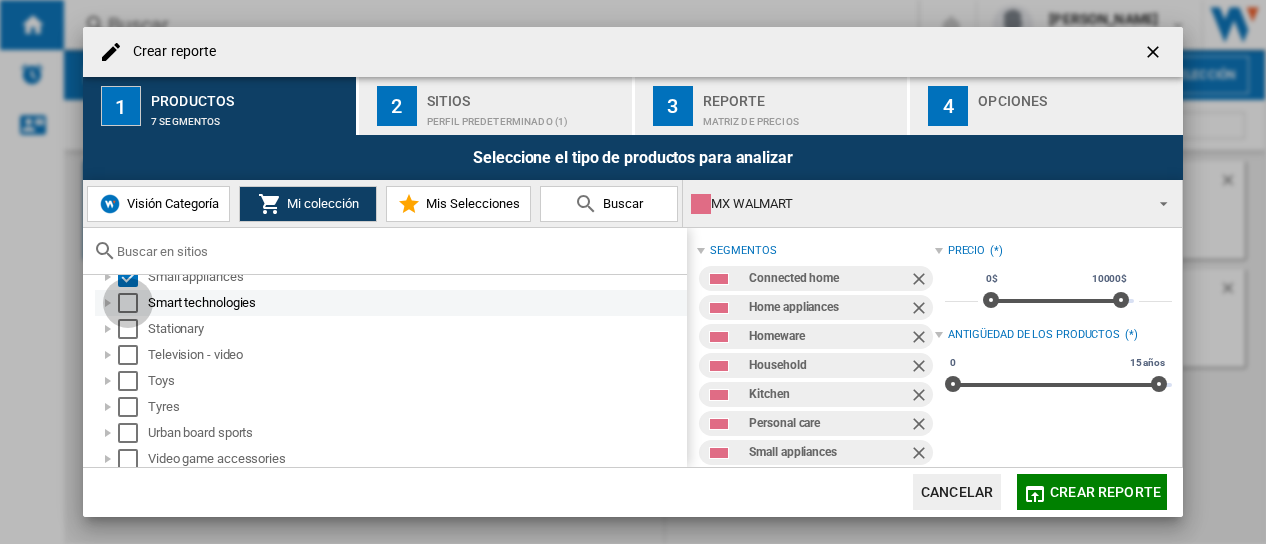 click at bounding box center [128, 303] 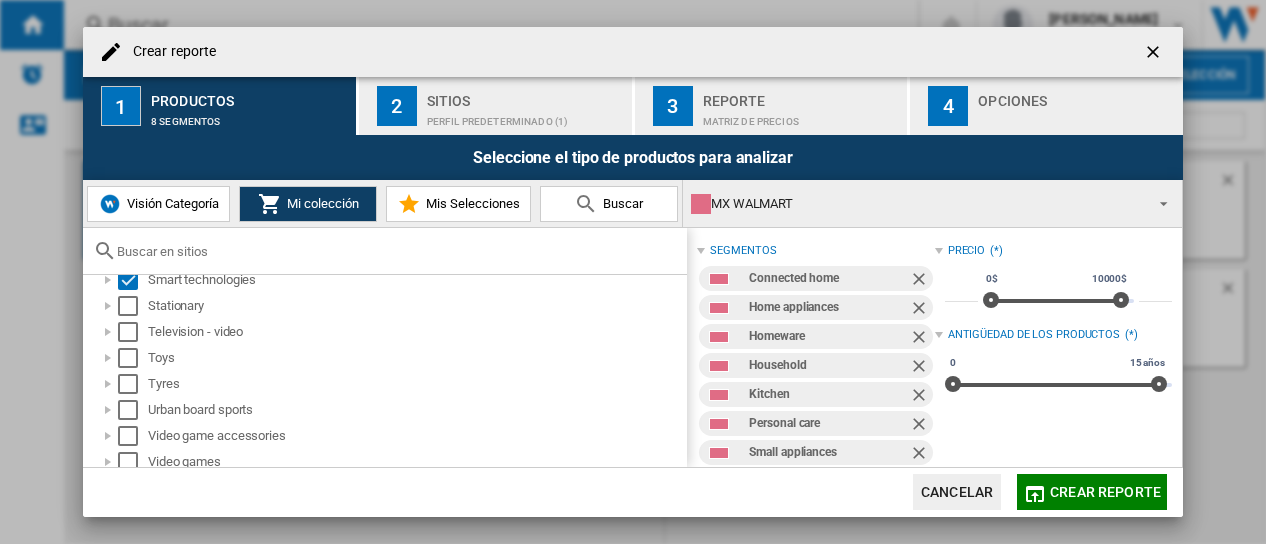 scroll, scrollTop: 910, scrollLeft: 0, axis: vertical 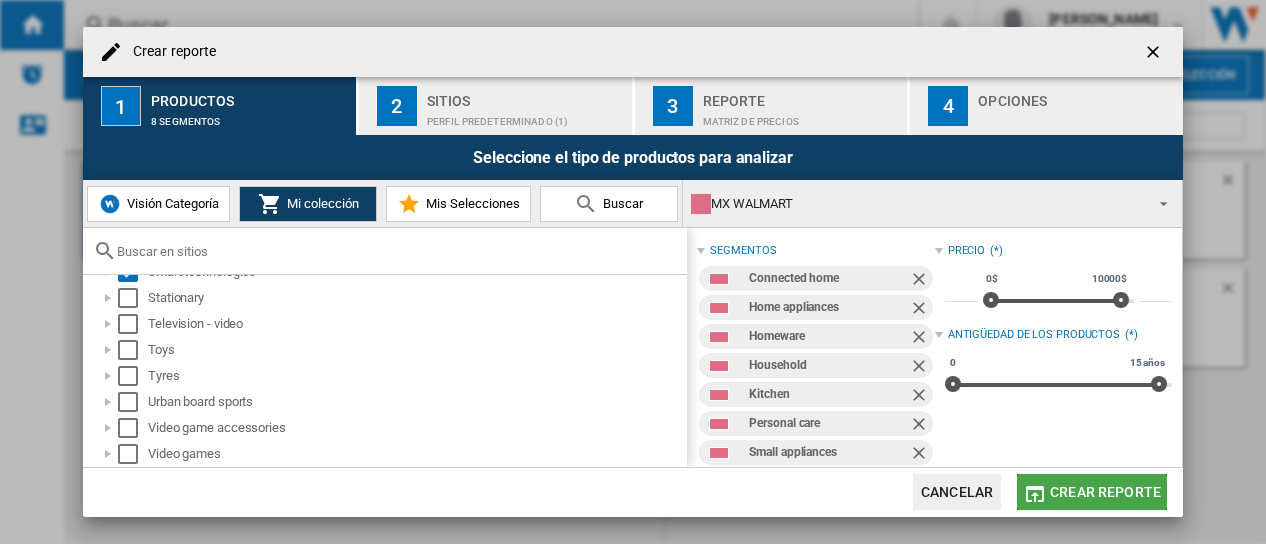 click on "Crear reporte" 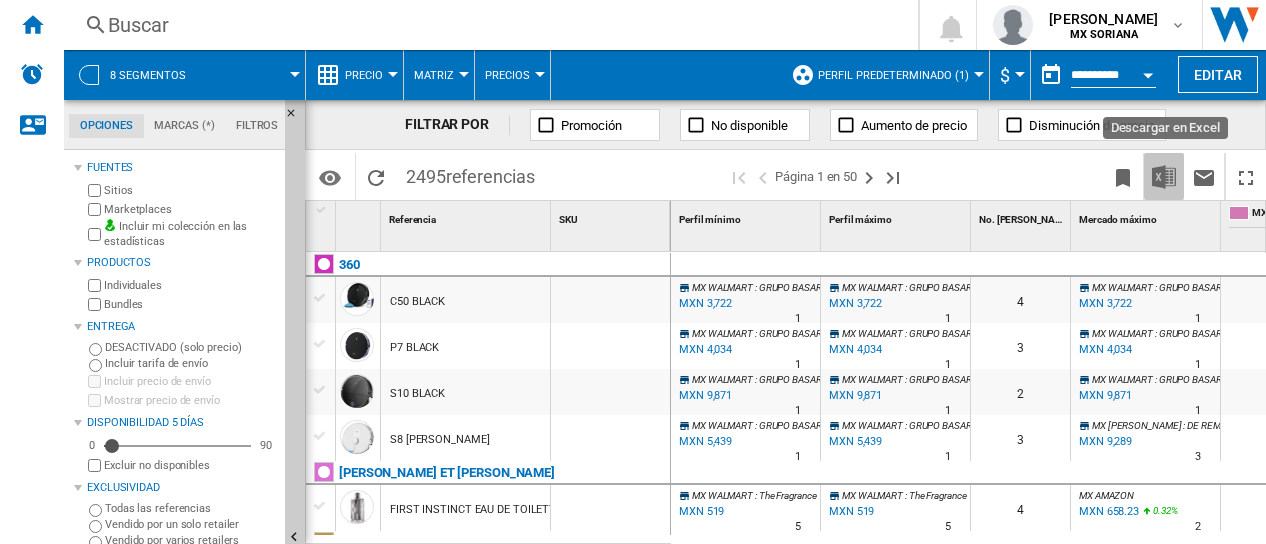 click at bounding box center [1164, 177] 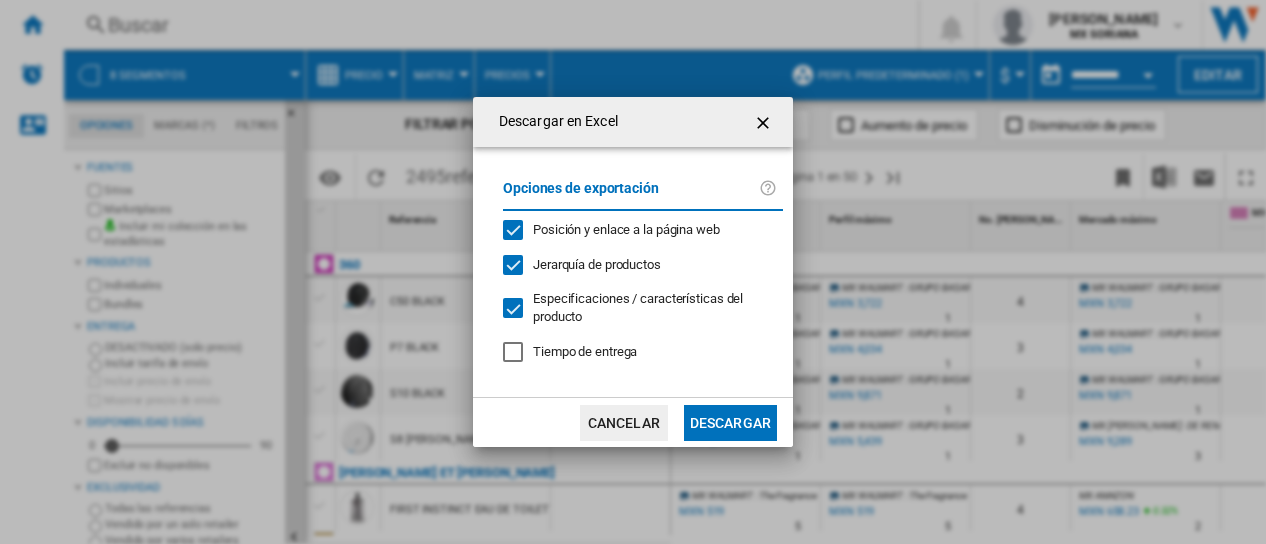 click on "Descargar" 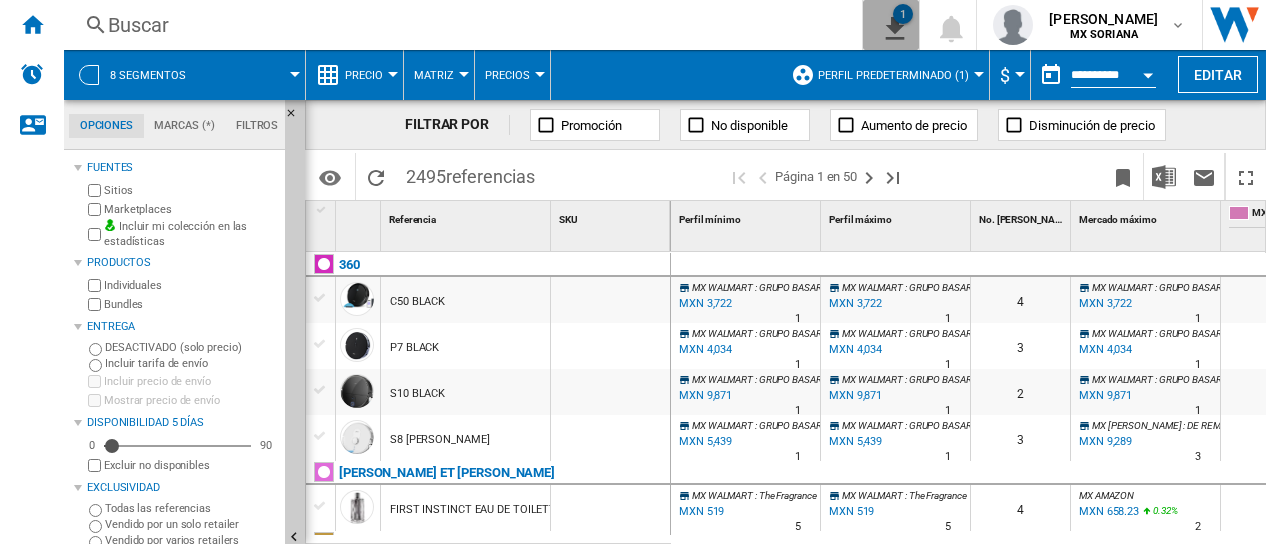click on "1" at bounding box center [903, 14] 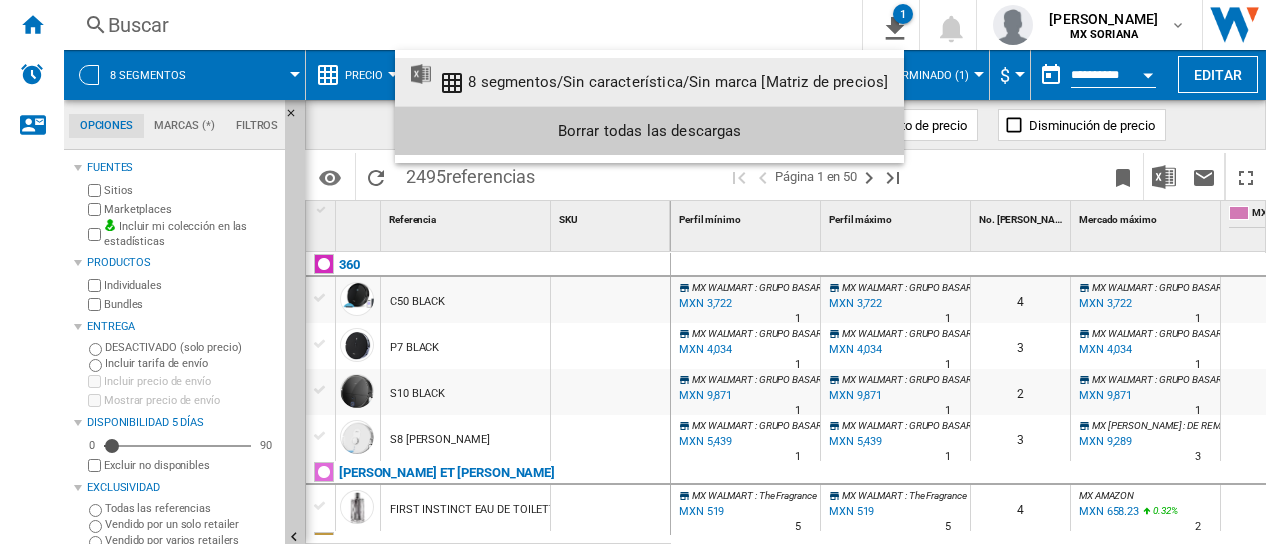 click on "8 segmentos/Sin característica/Sin marca [Matriz de precios]" at bounding box center [678, 82] 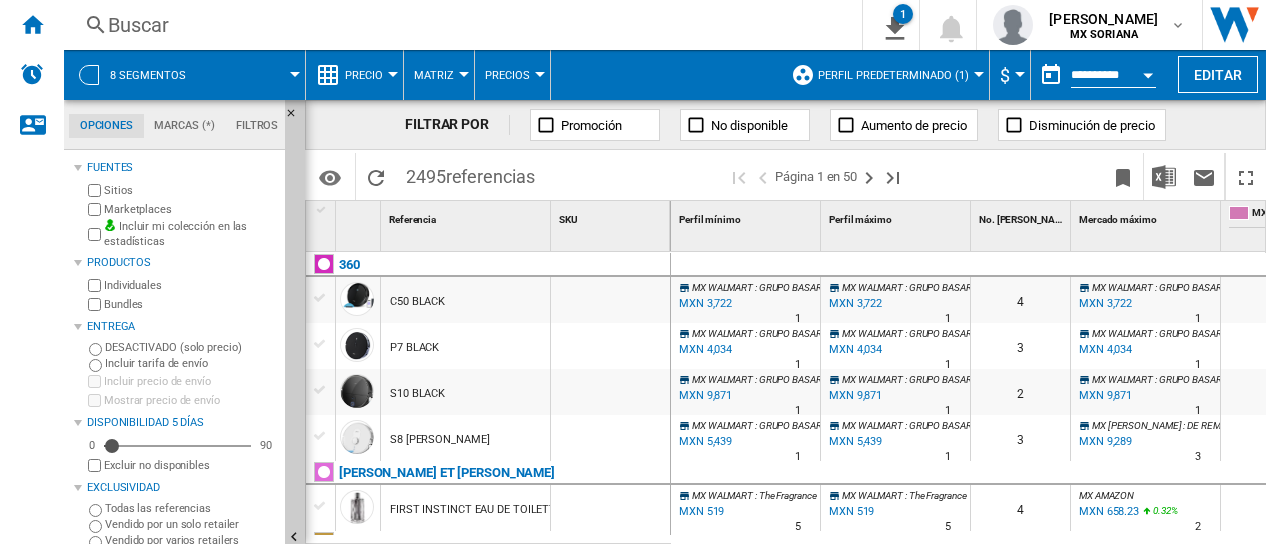 click on "8 segmentos" at bounding box center [148, 75] 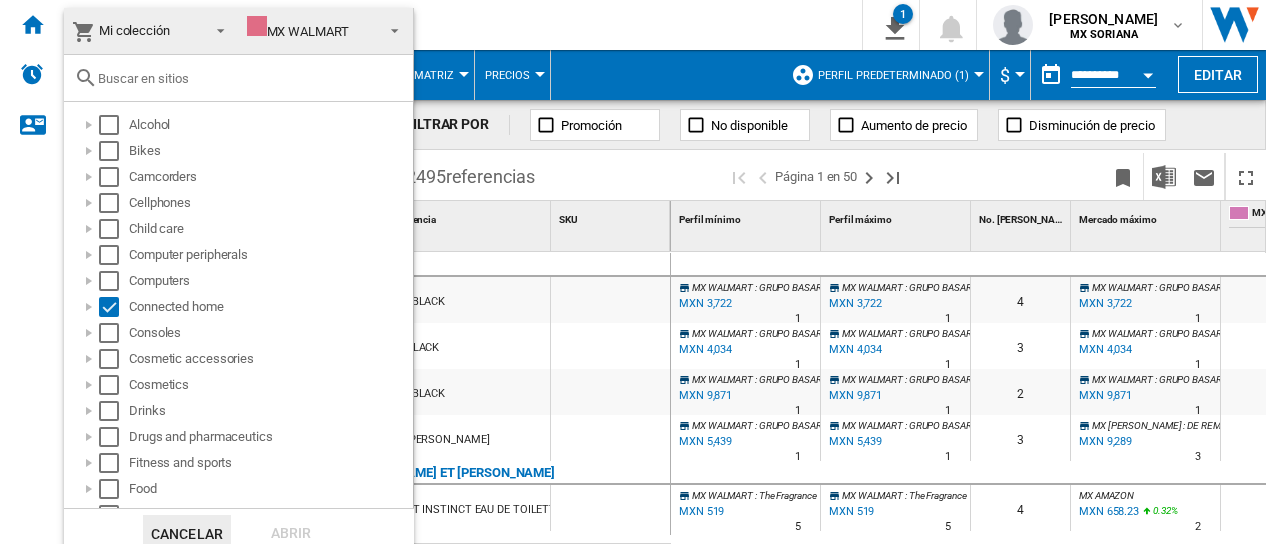 click on "MX WALMART" at bounding box center (298, 31) 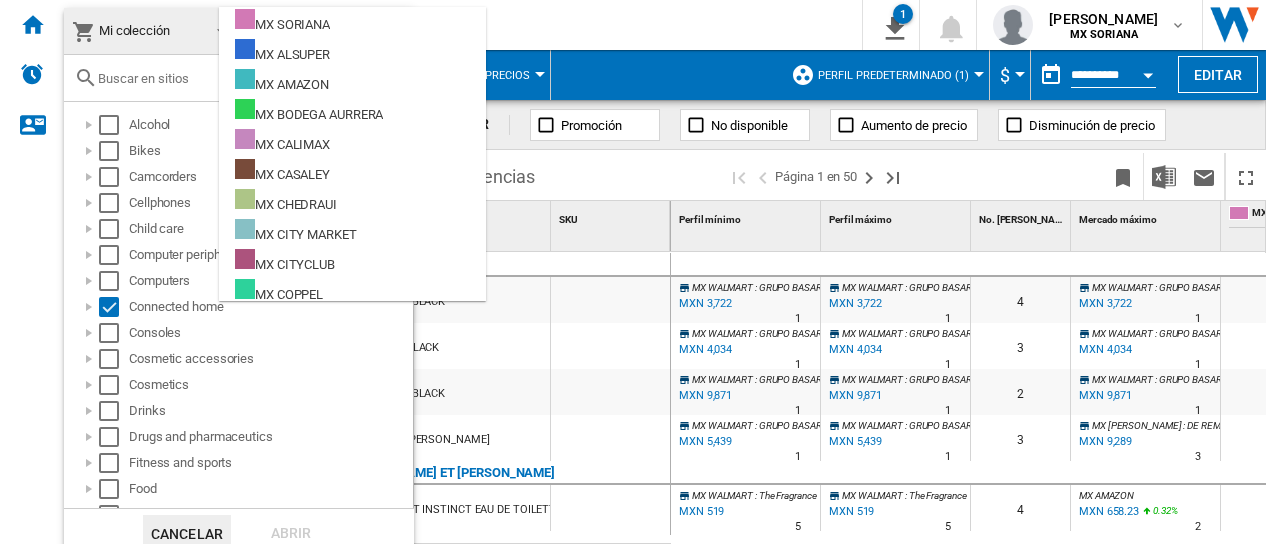 scroll, scrollTop: 546, scrollLeft: 0, axis: vertical 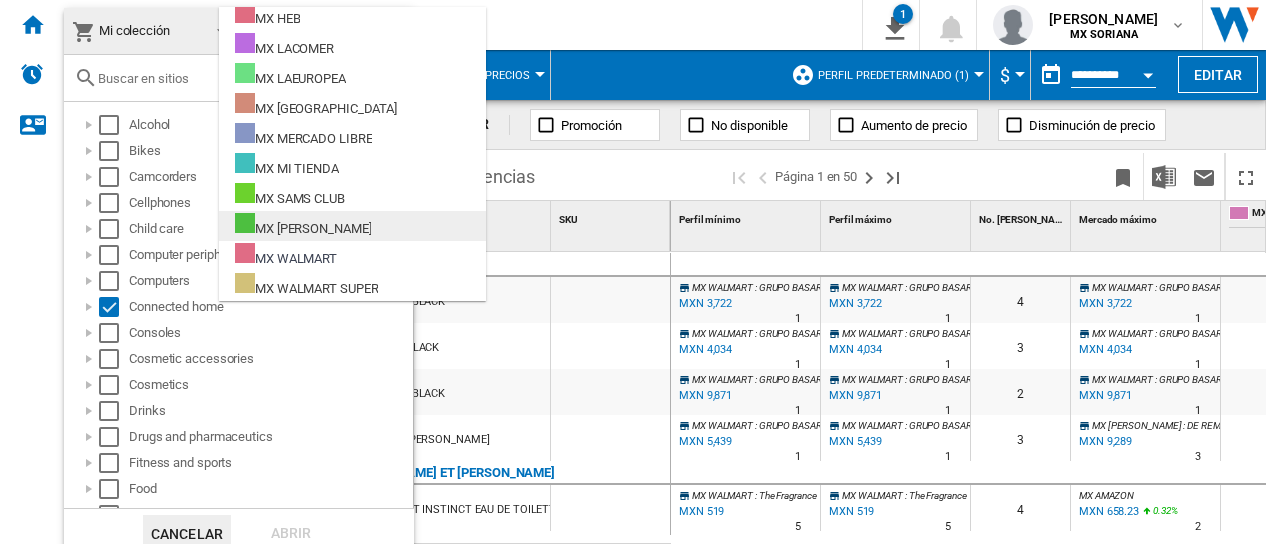 click on "MX [PERSON_NAME]" at bounding box center (352, 226) 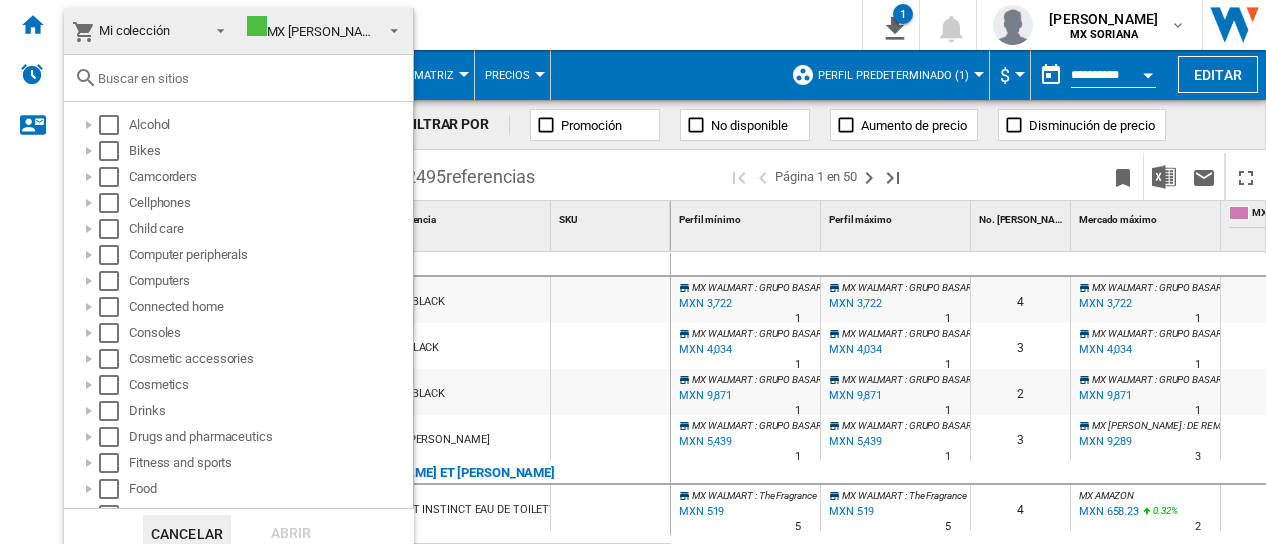 click at bounding box center (633, 272) 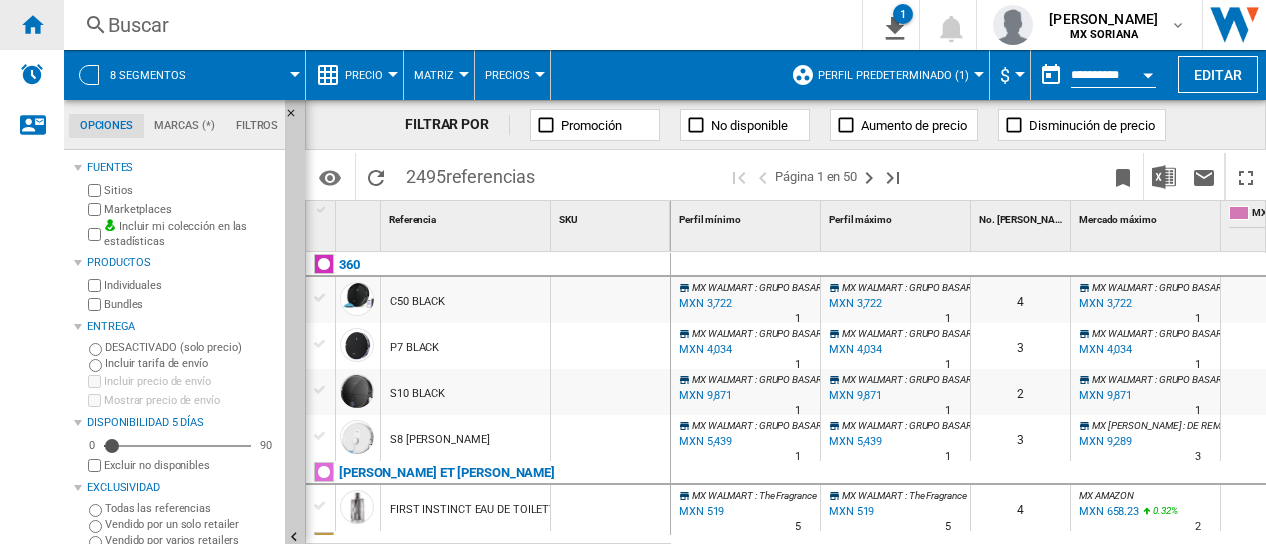 click at bounding box center (32, 24) 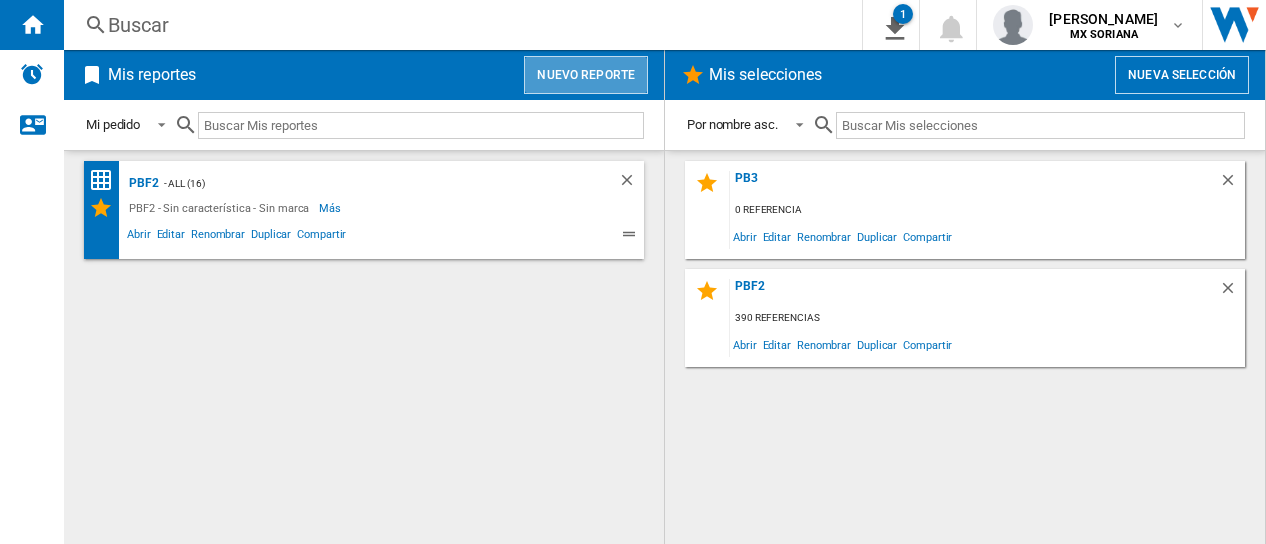 click on "Nuevo reporte" at bounding box center (586, 75) 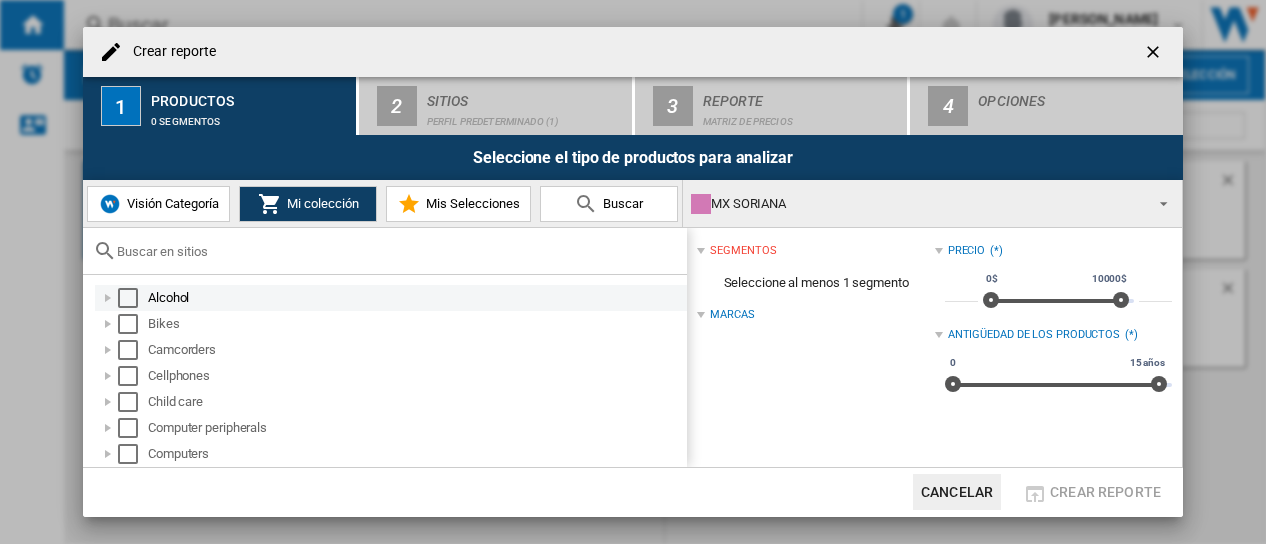click at bounding box center (128, 298) 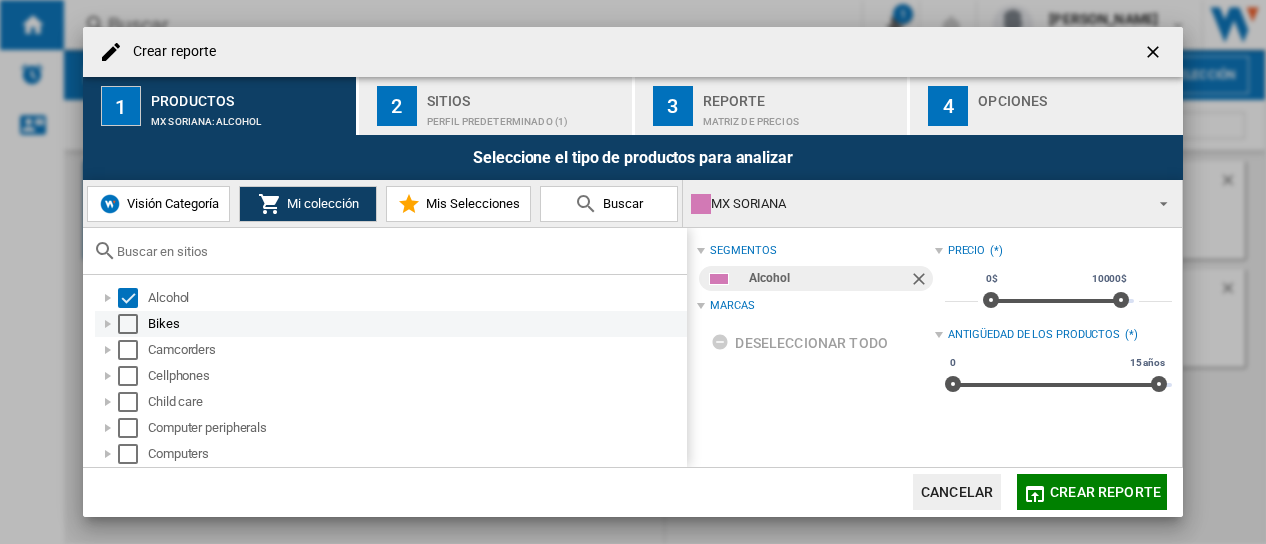 click at bounding box center [128, 324] 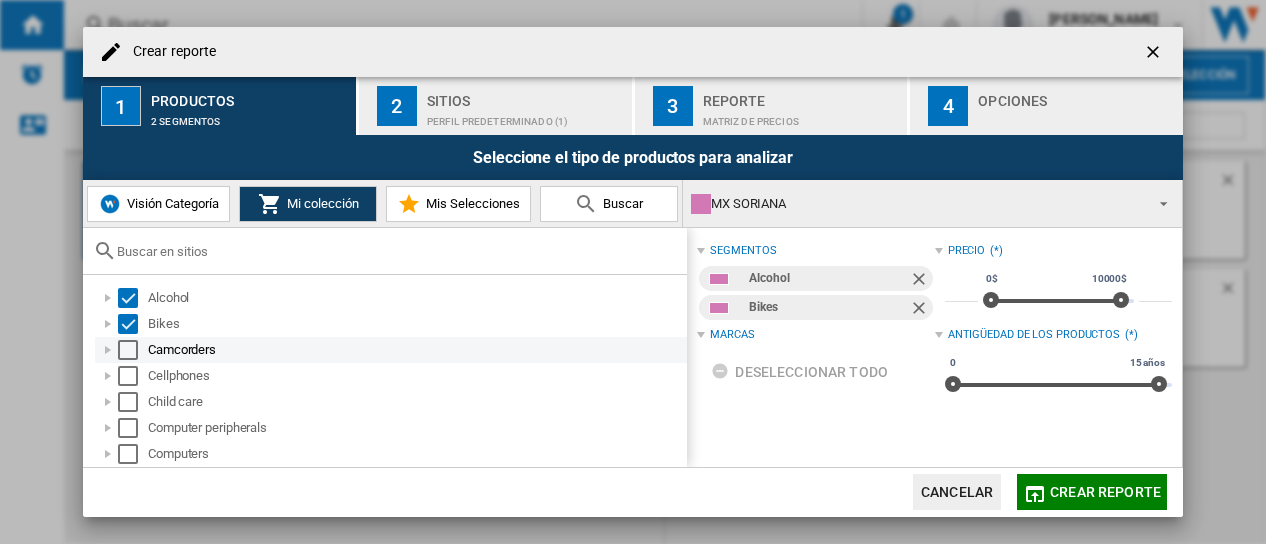 click at bounding box center (128, 350) 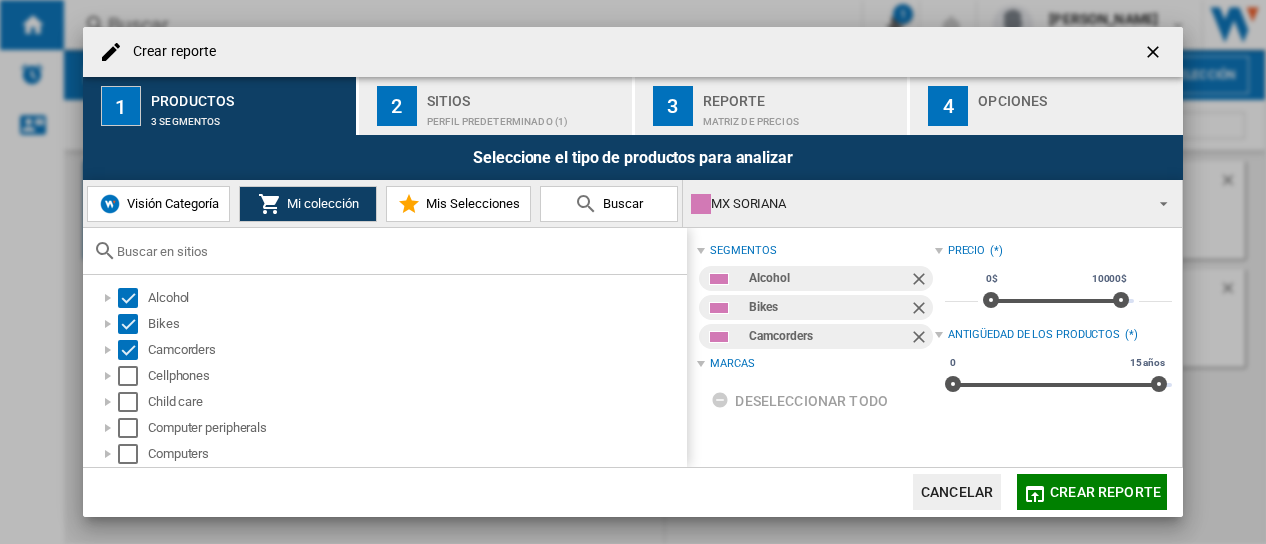 click at bounding box center (1158, 202) 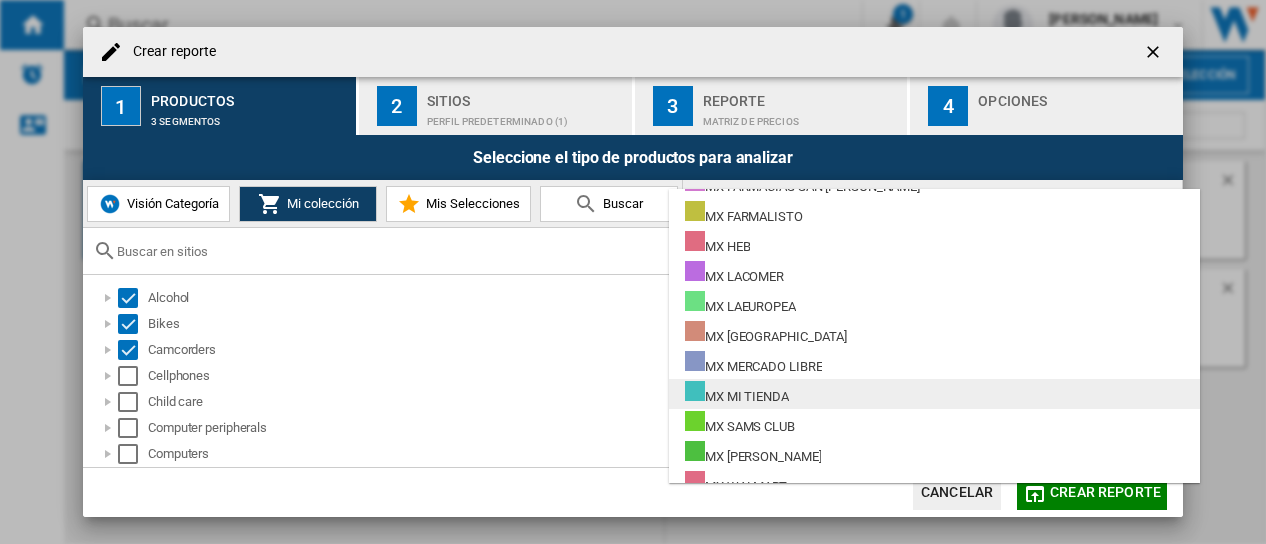 scroll, scrollTop: 546, scrollLeft: 0, axis: vertical 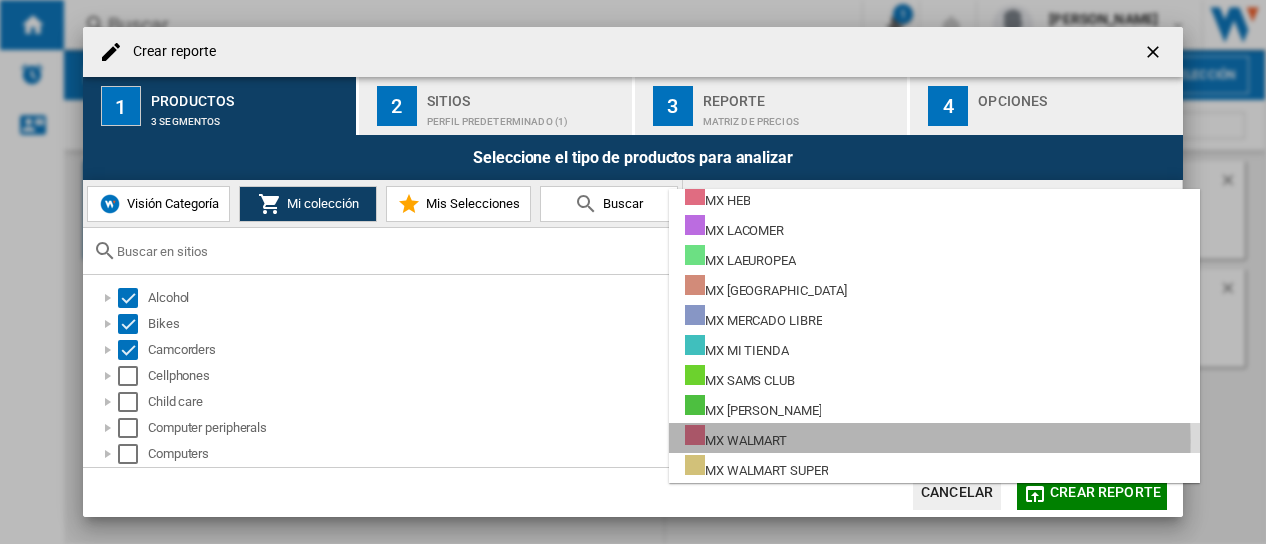 click on "MX WALMART" at bounding box center [736, 437] 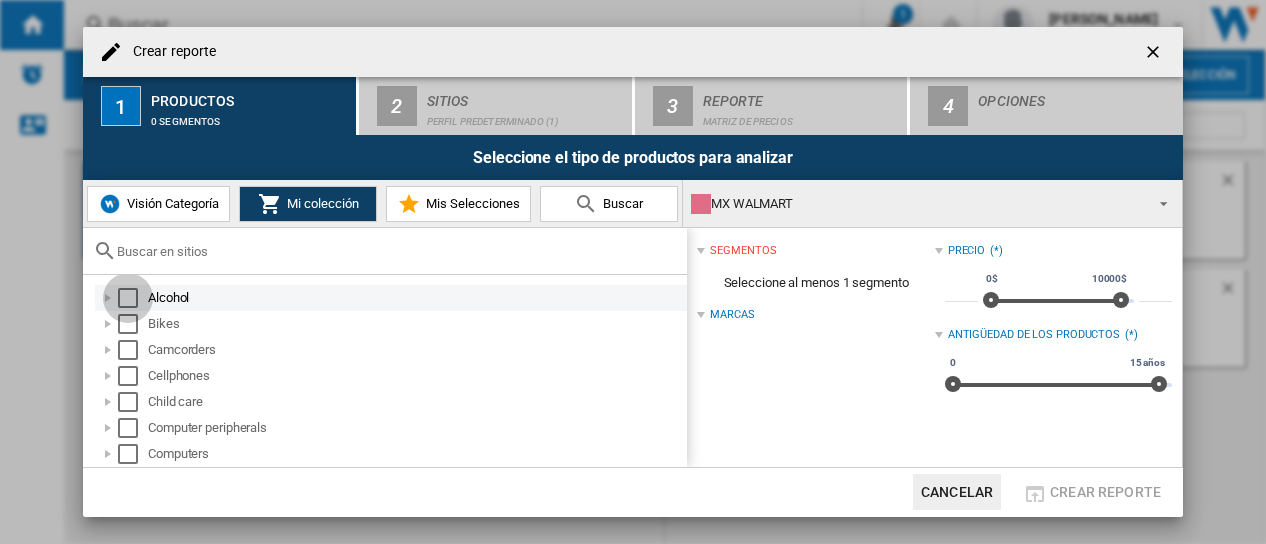 click at bounding box center (128, 298) 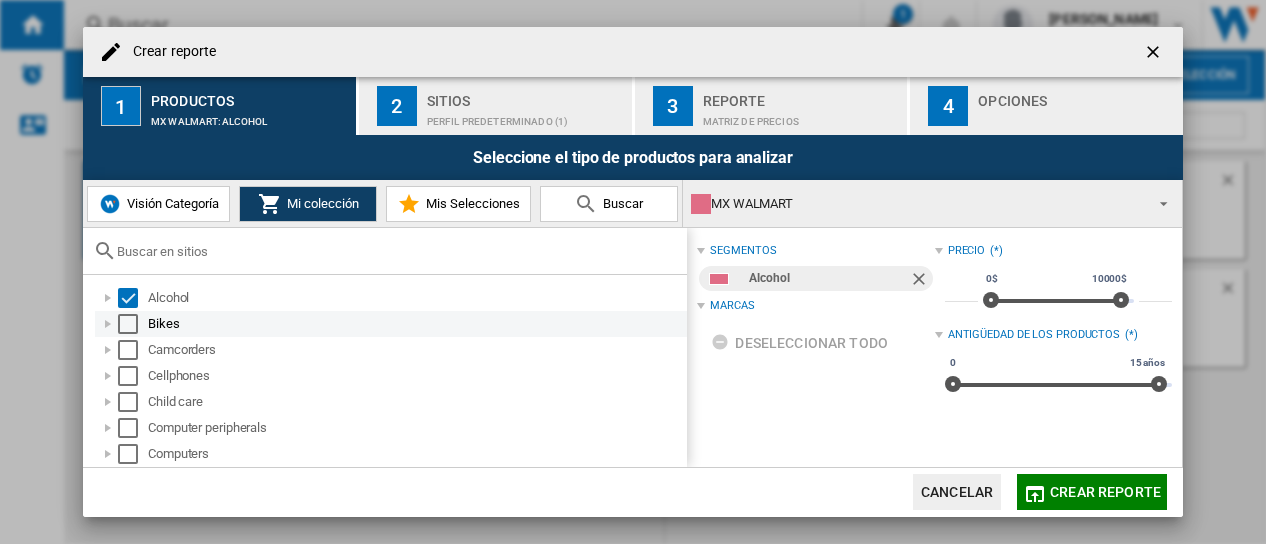 click at bounding box center [128, 324] 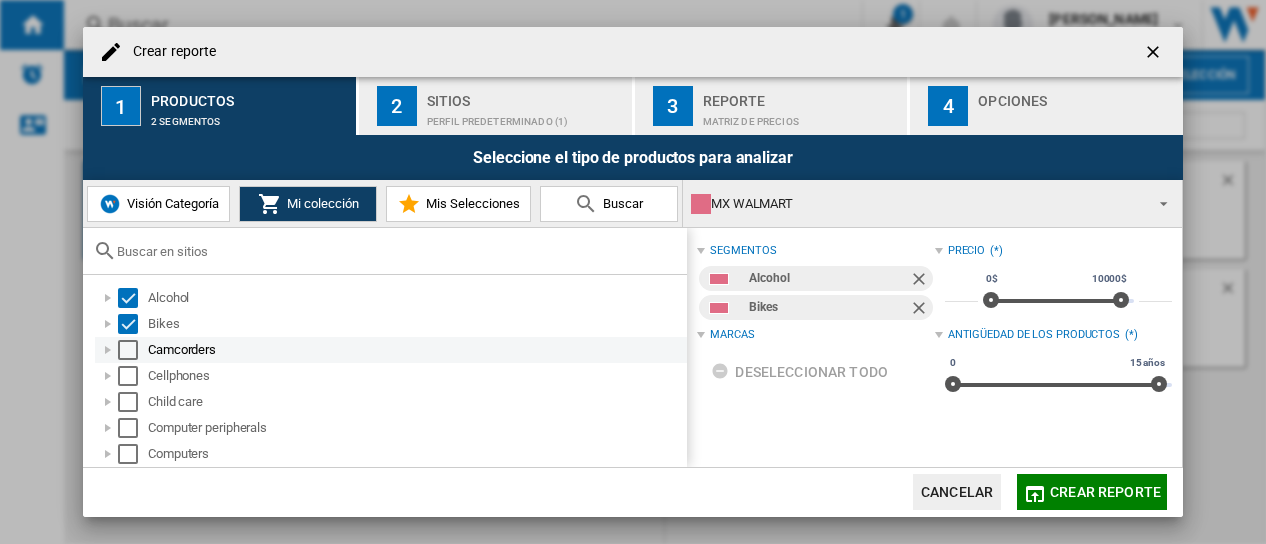 click at bounding box center (128, 350) 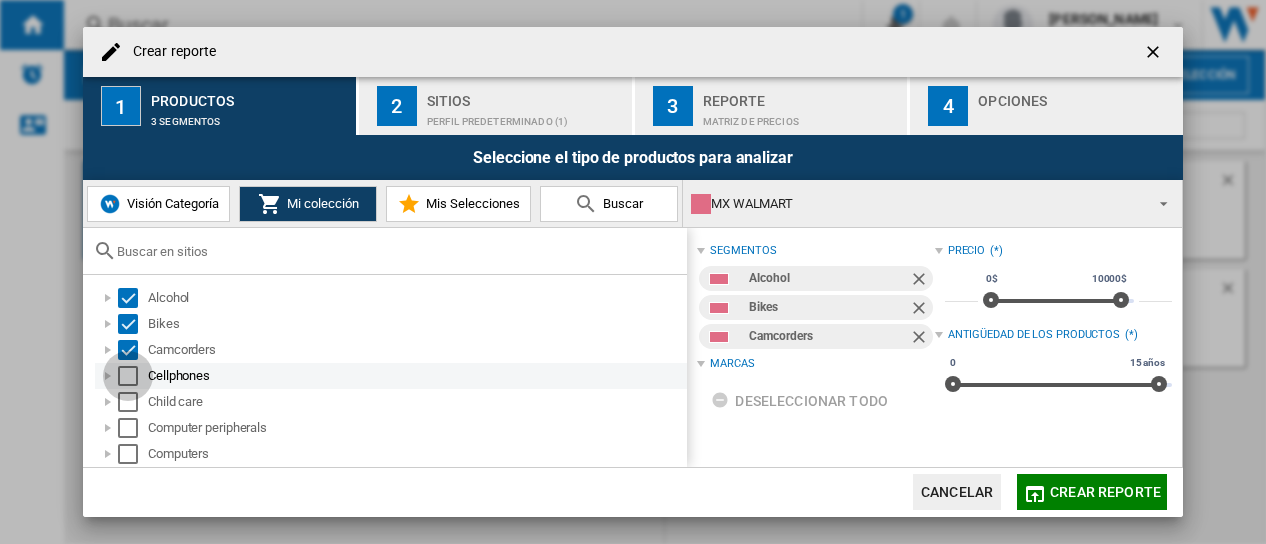 click at bounding box center (128, 376) 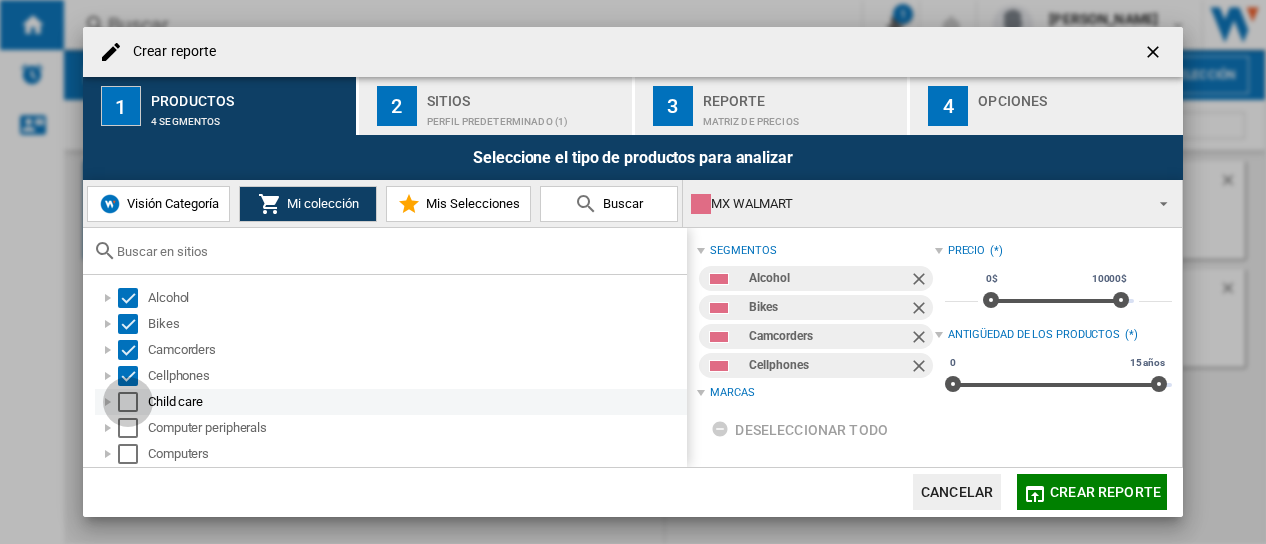 click at bounding box center [128, 402] 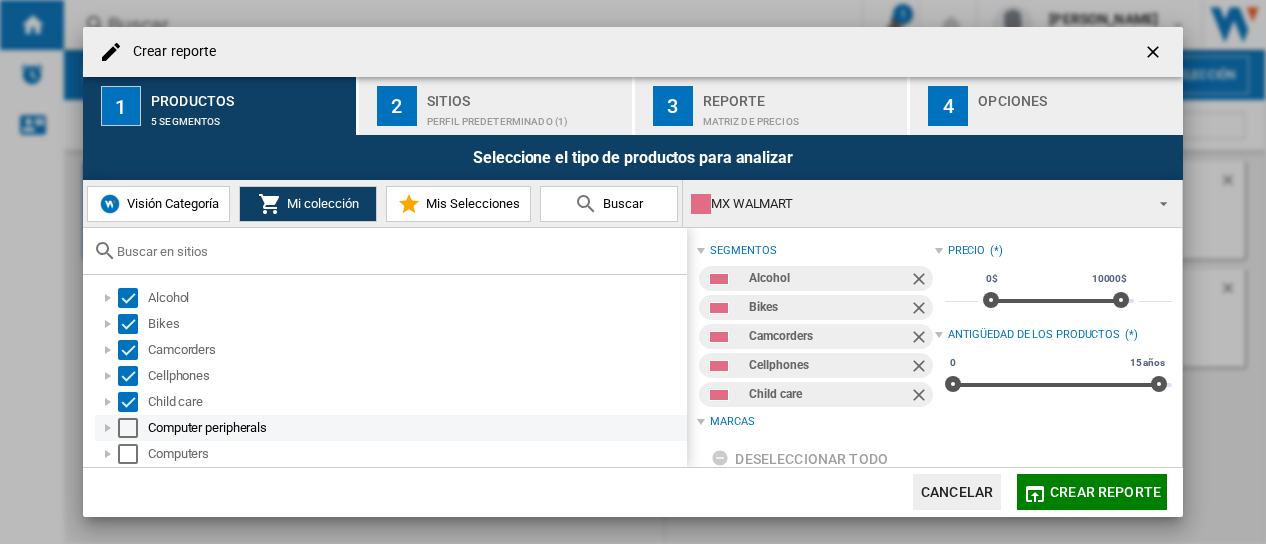 click at bounding box center (128, 428) 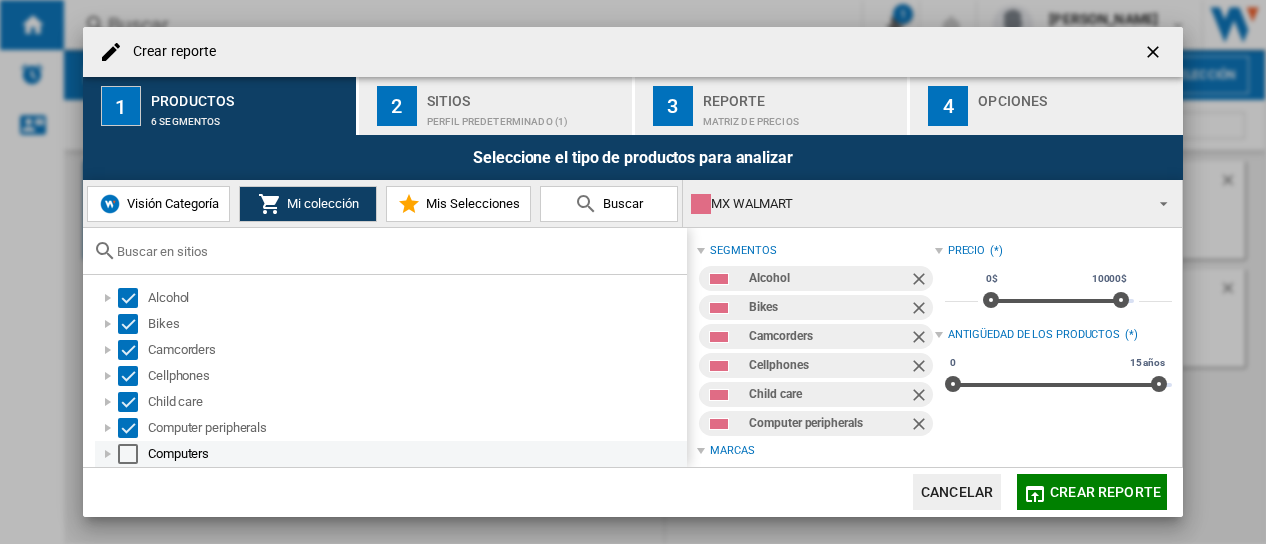 click at bounding box center (128, 454) 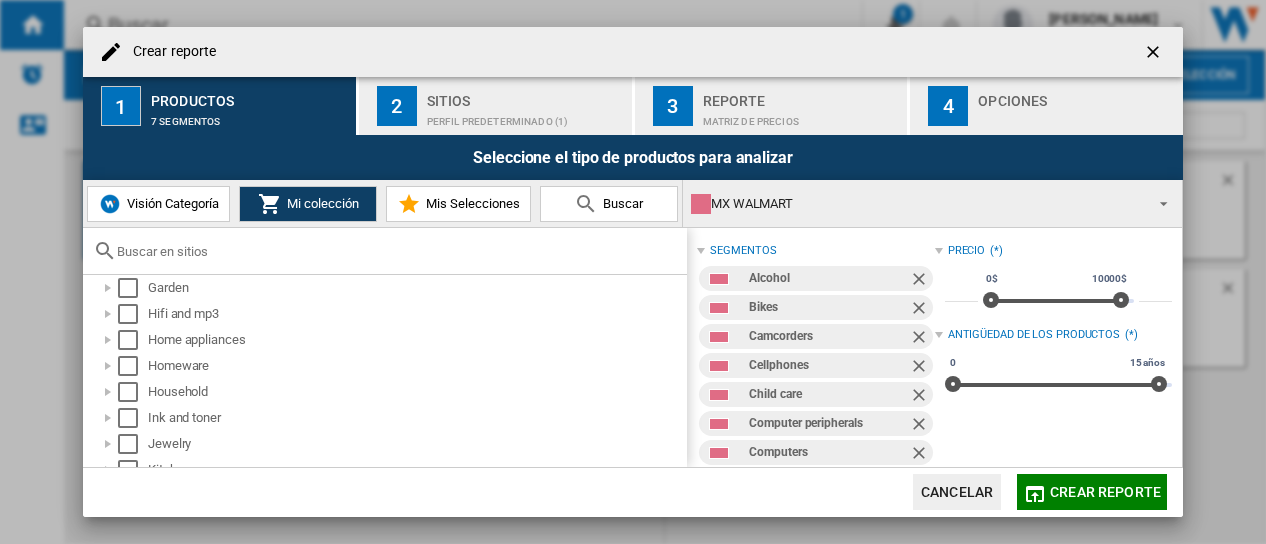 scroll, scrollTop: 100, scrollLeft: 0, axis: vertical 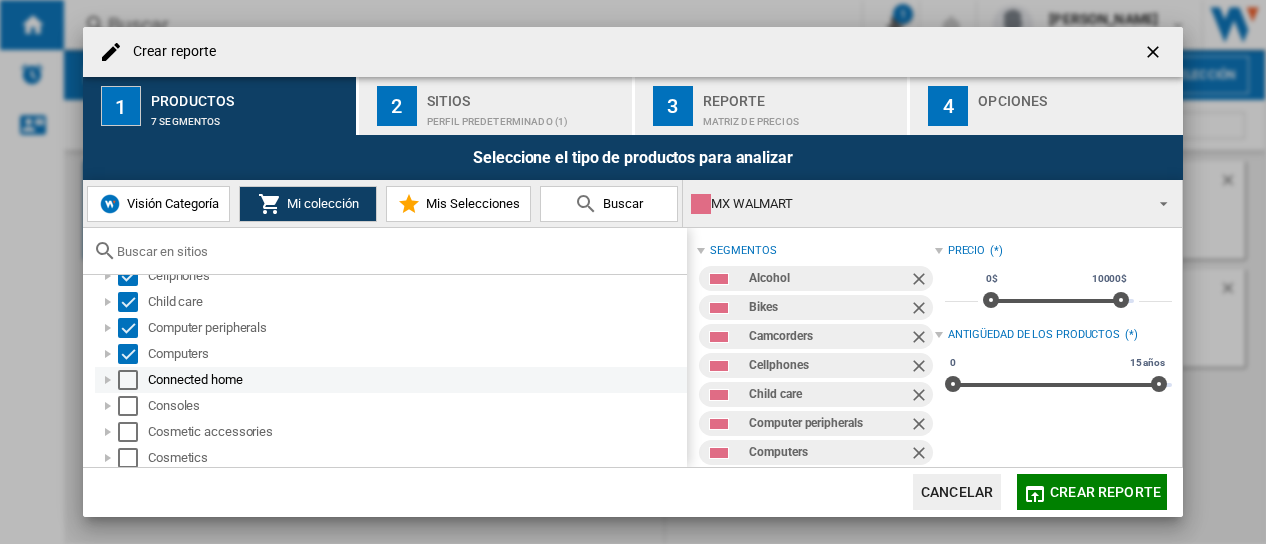 click at bounding box center (128, 380) 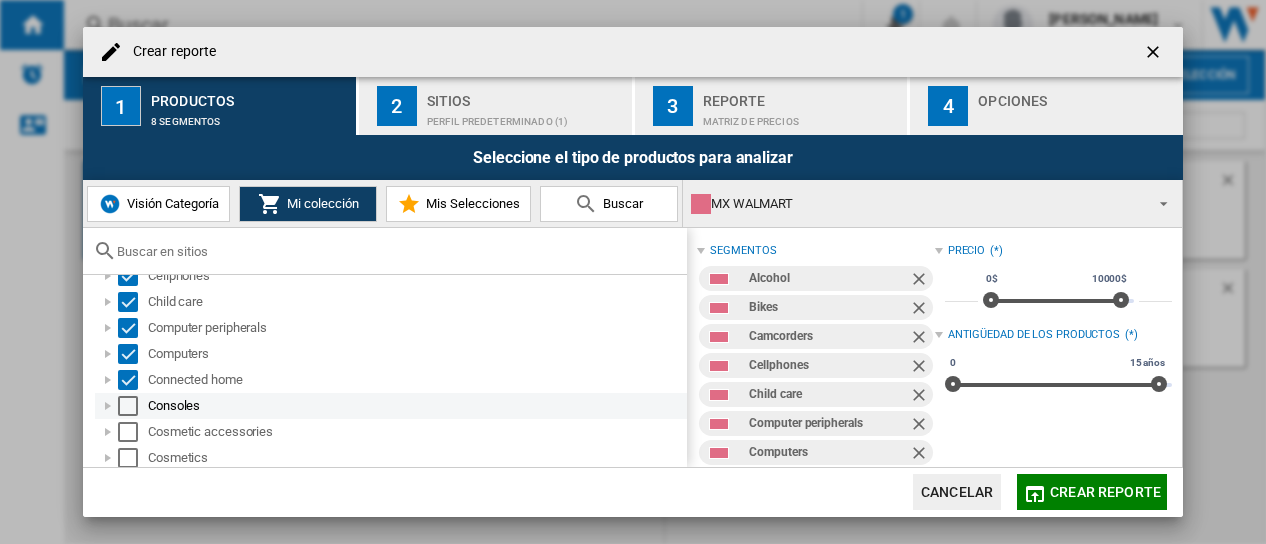 click at bounding box center (128, 406) 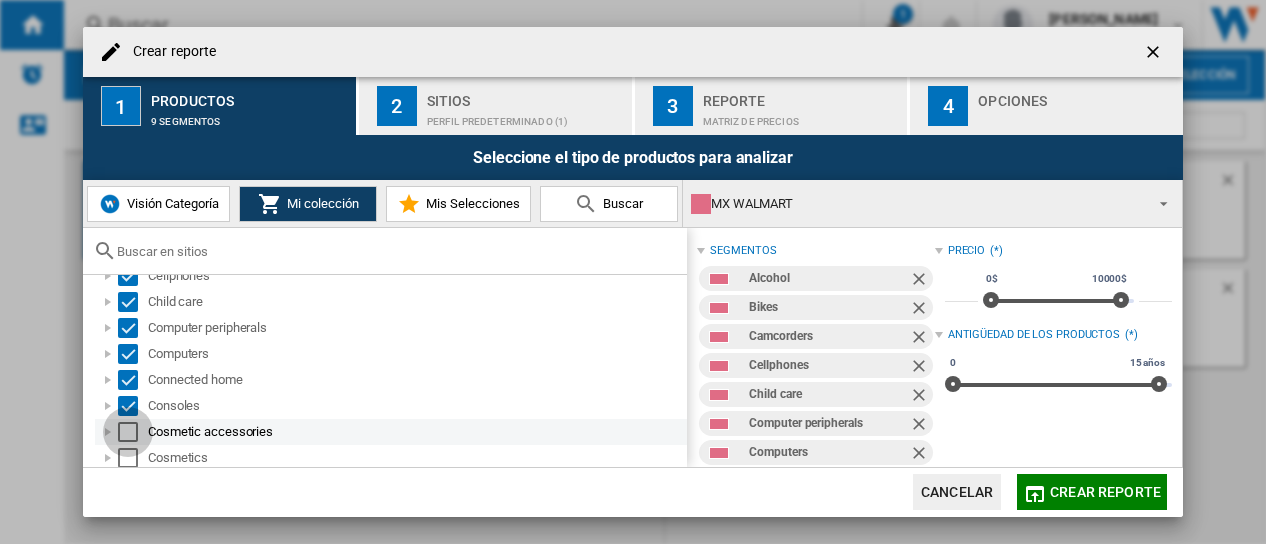 click at bounding box center (128, 432) 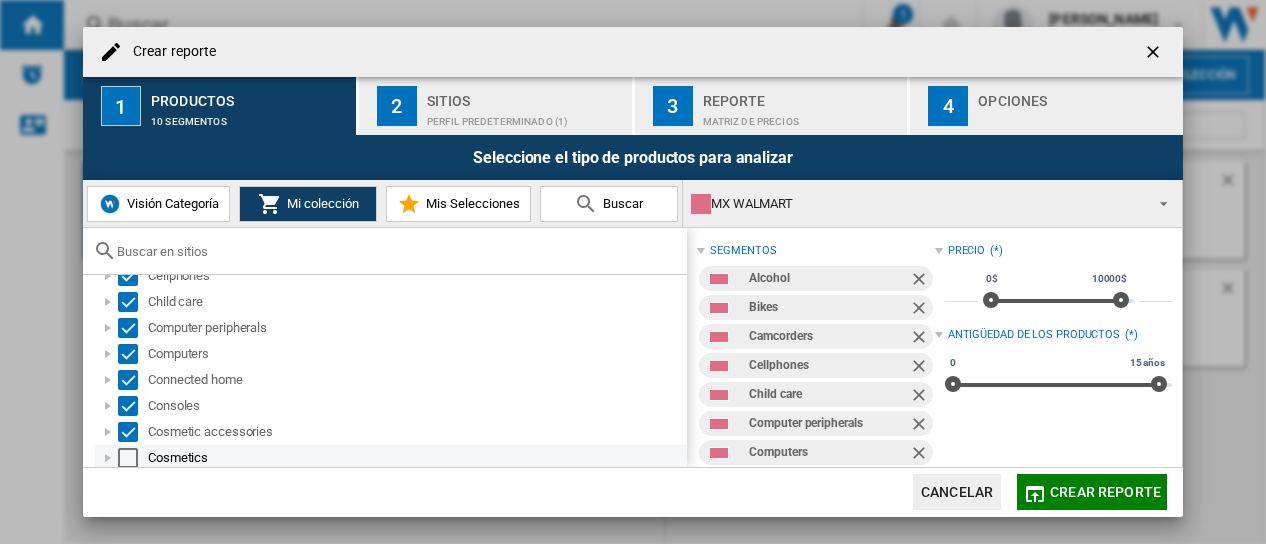 click at bounding box center (128, 458) 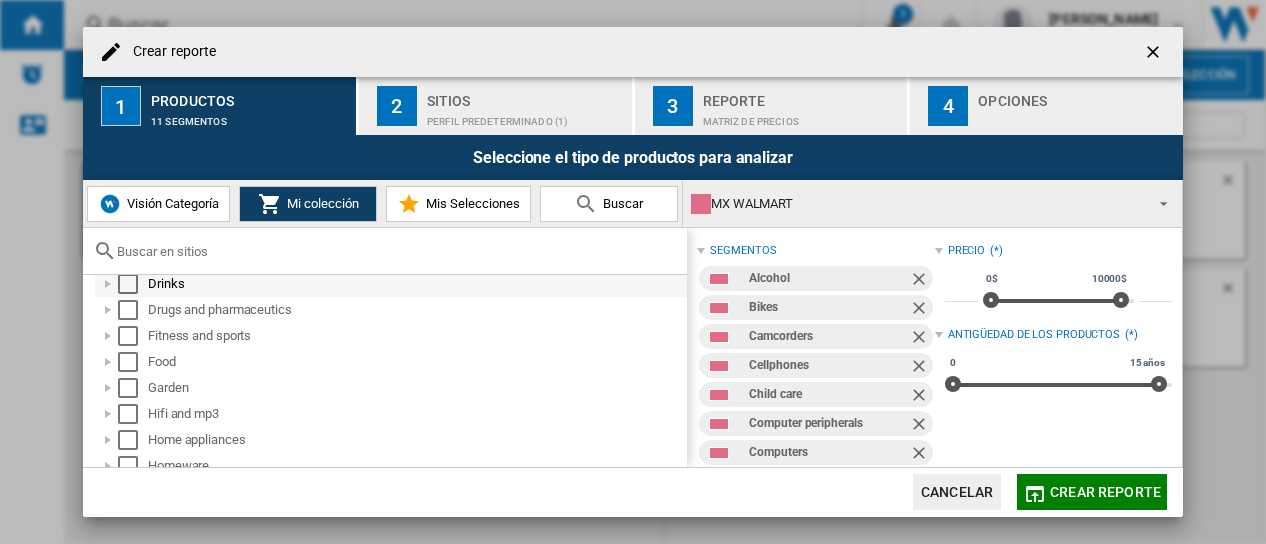 scroll, scrollTop: 200, scrollLeft: 0, axis: vertical 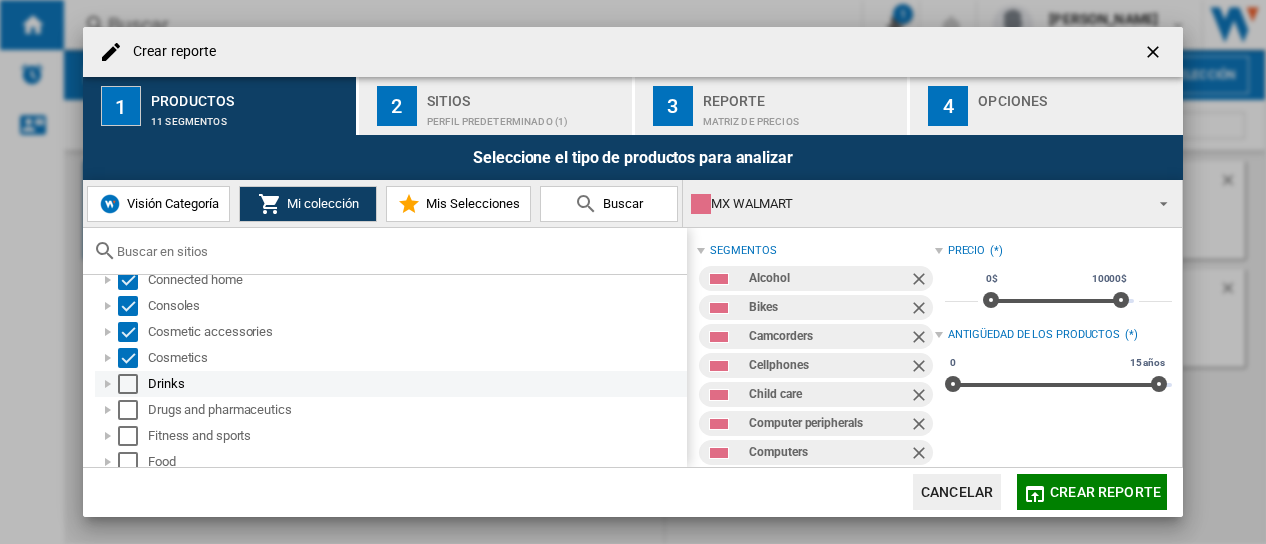 click at bounding box center (128, 384) 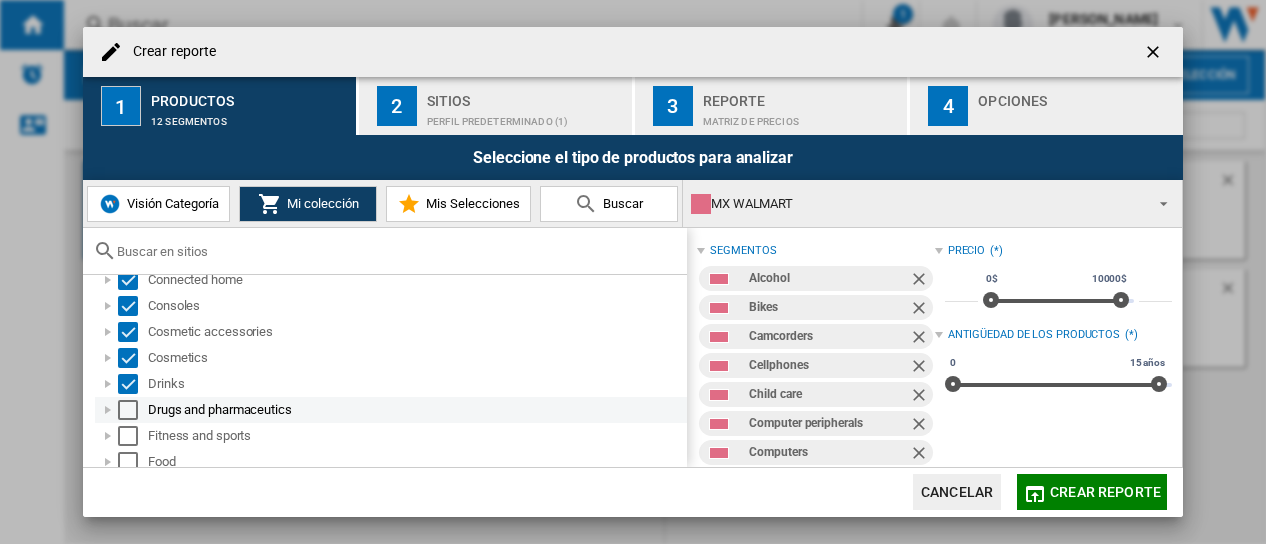click at bounding box center (128, 410) 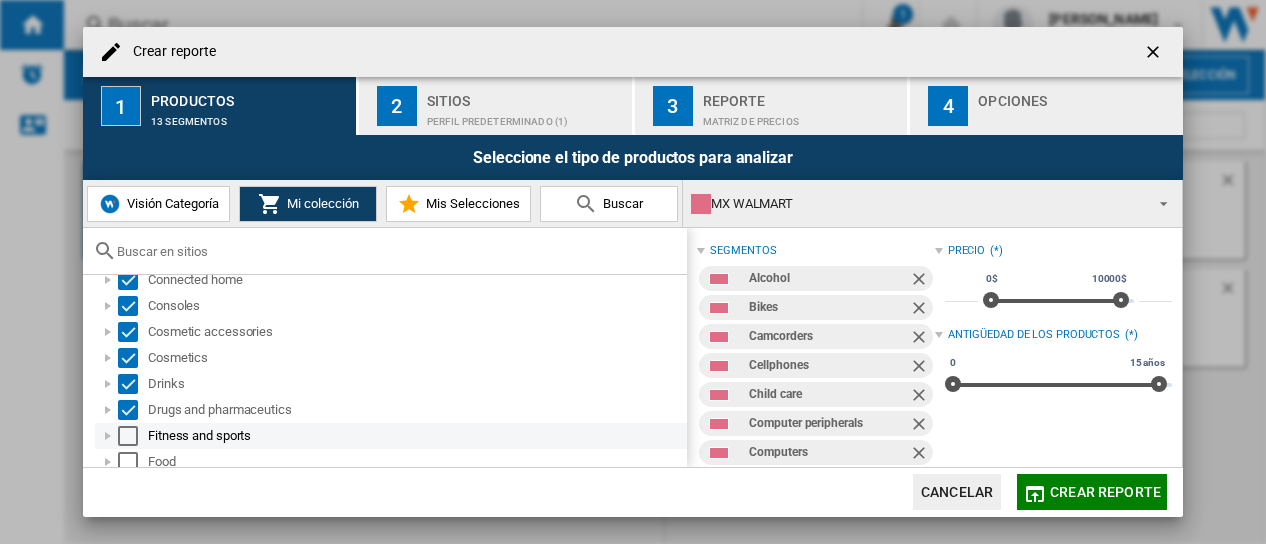 click at bounding box center [128, 436] 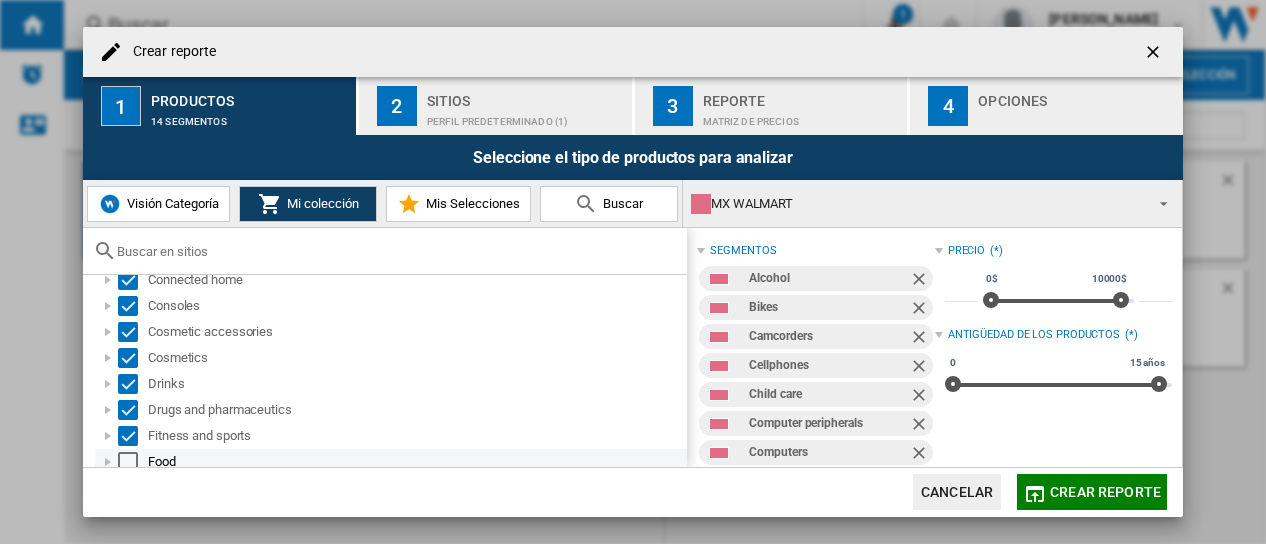 click at bounding box center (128, 462) 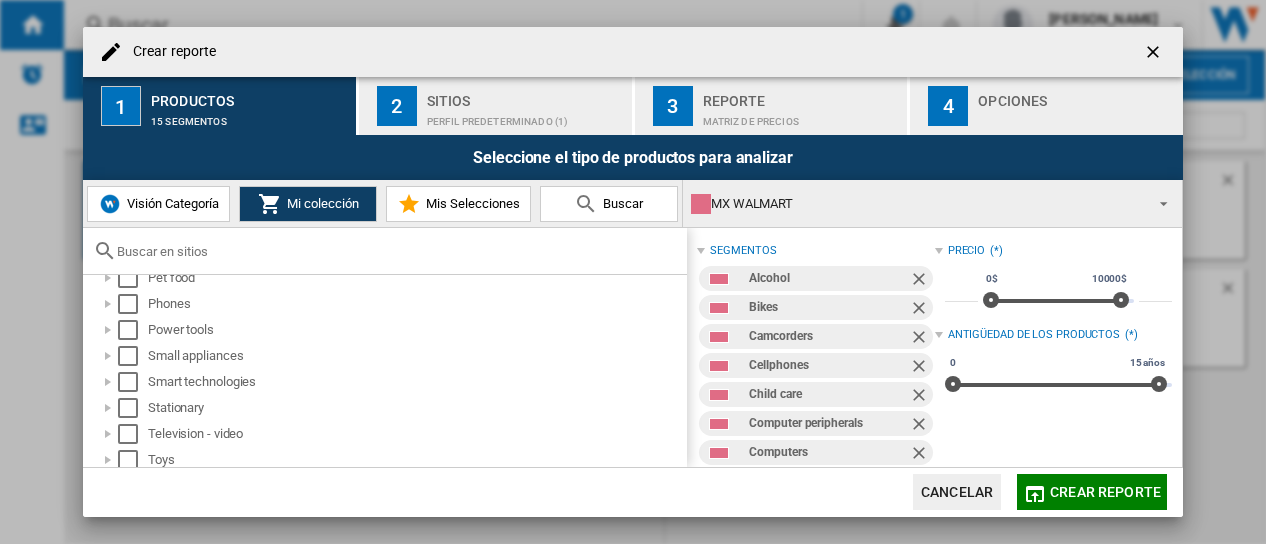 scroll, scrollTop: 700, scrollLeft: 0, axis: vertical 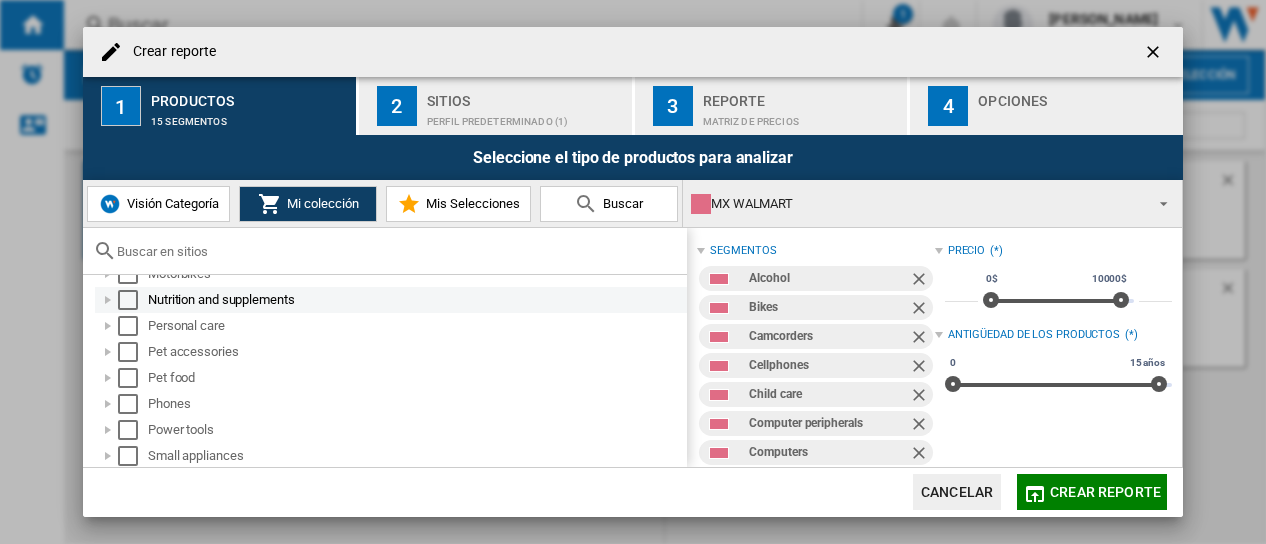 click at bounding box center [128, 300] 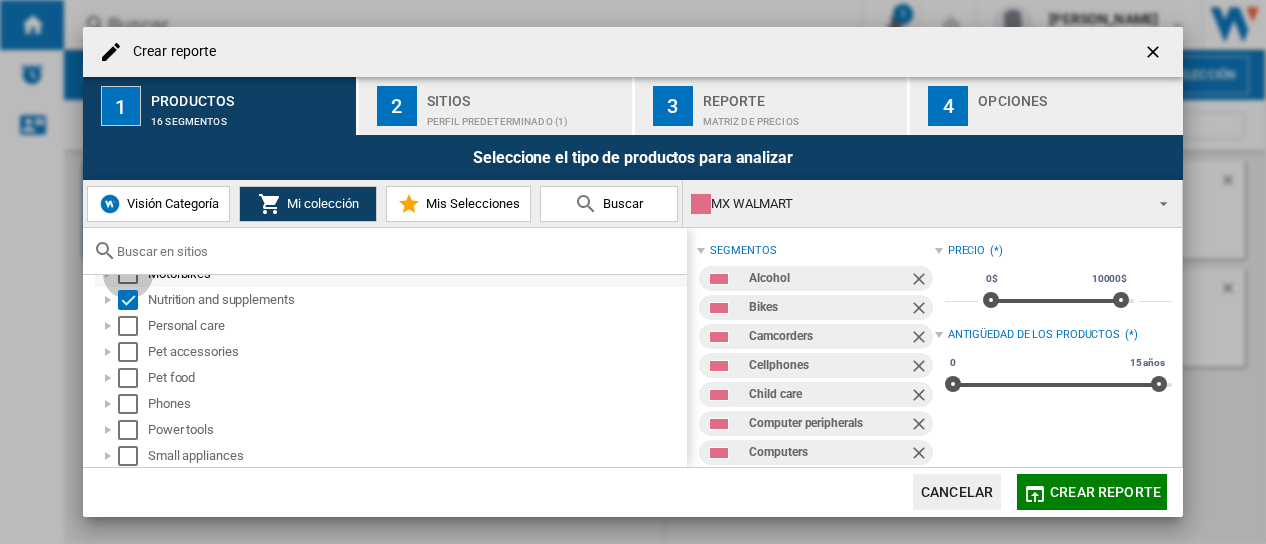 click at bounding box center (128, 274) 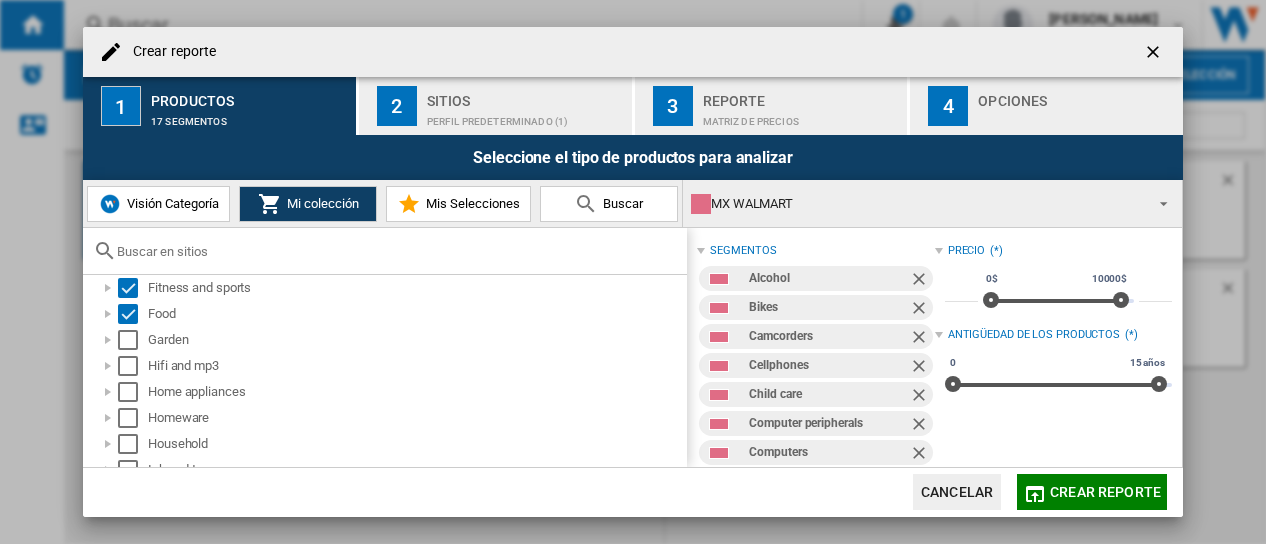 scroll, scrollTop: 344, scrollLeft: 0, axis: vertical 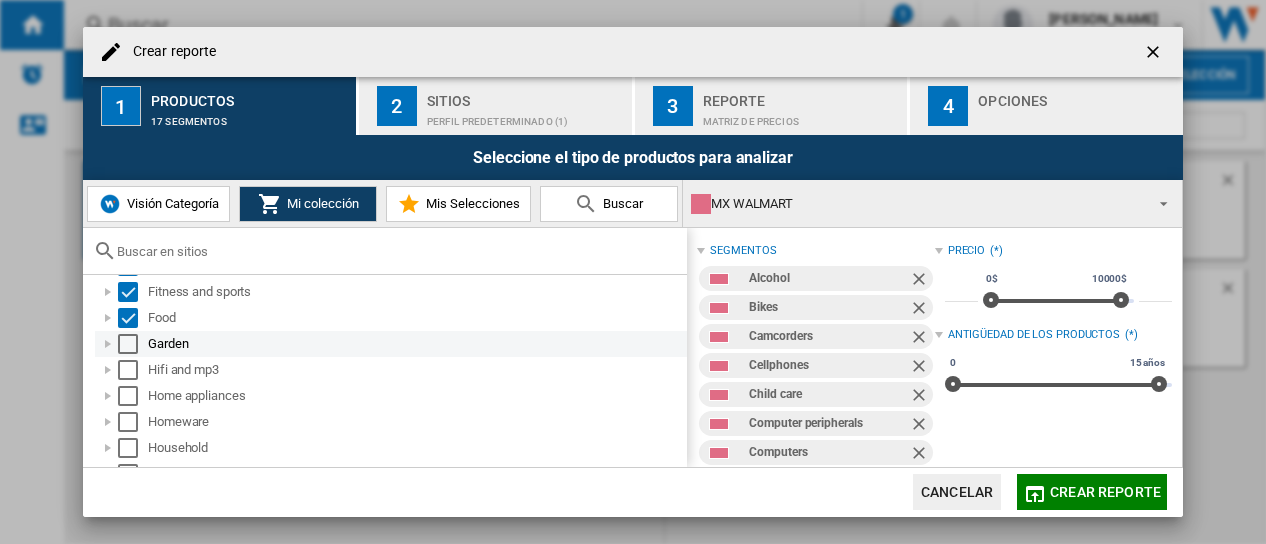 click at bounding box center (128, 344) 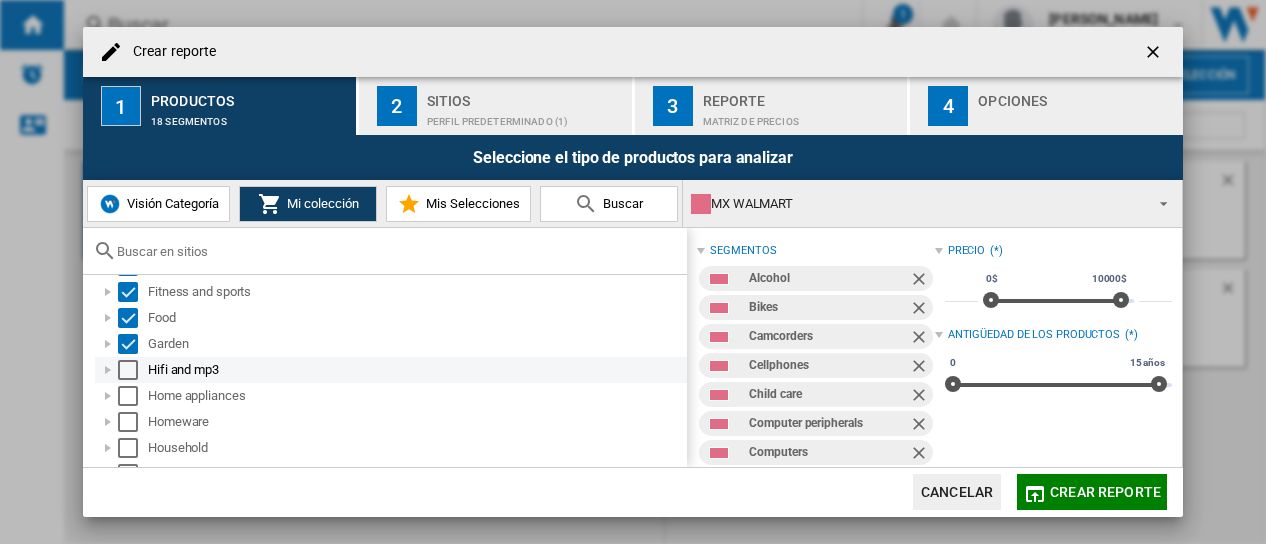 click at bounding box center [128, 370] 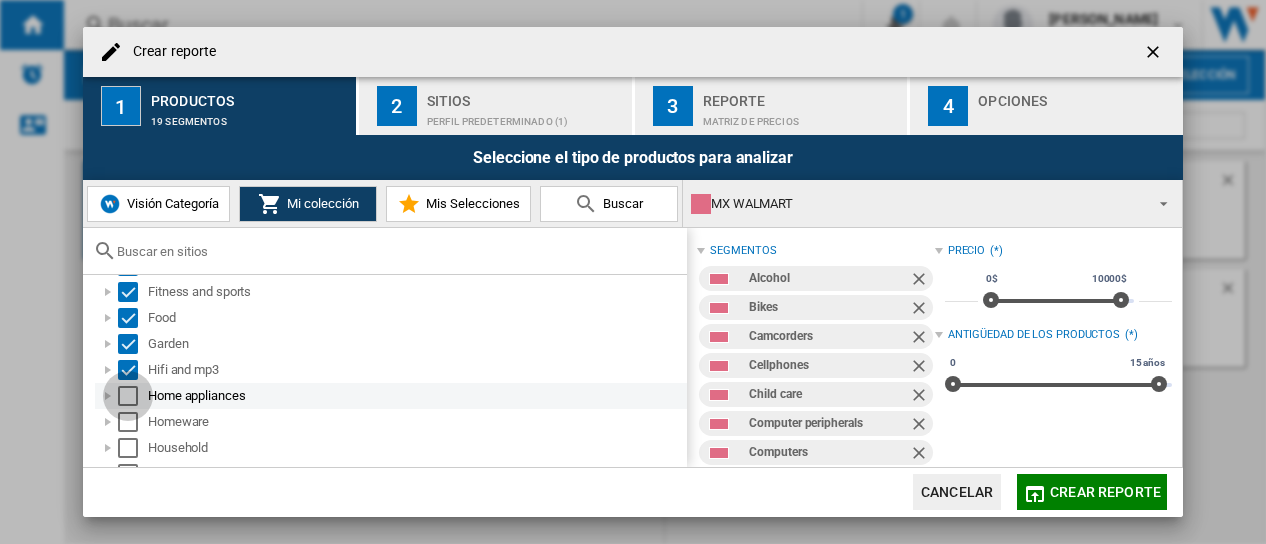 click at bounding box center (128, 396) 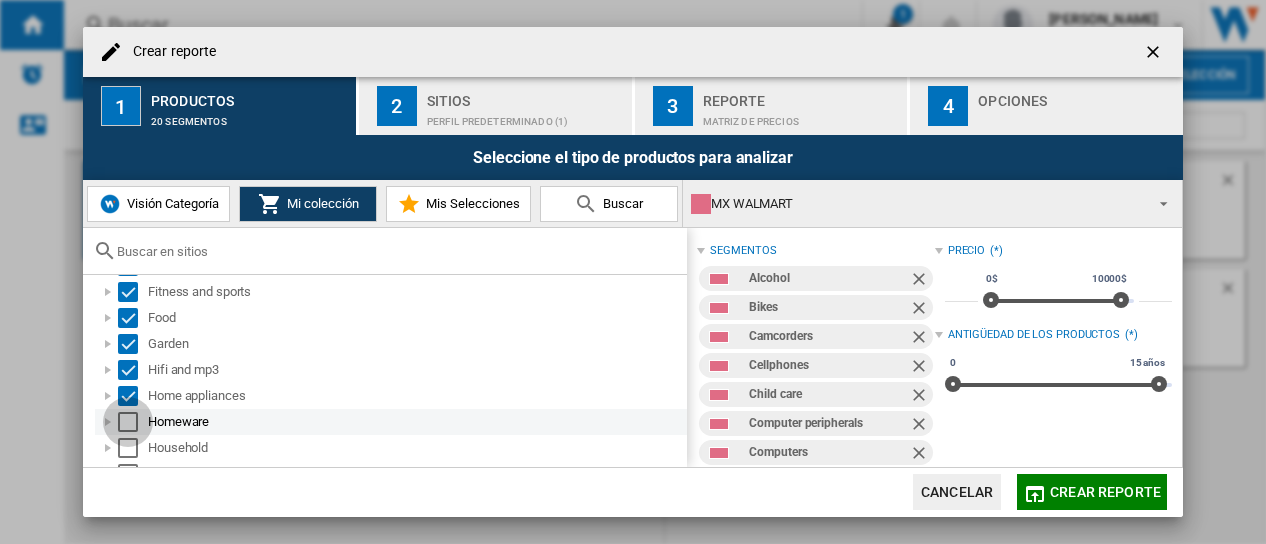 click at bounding box center [128, 422] 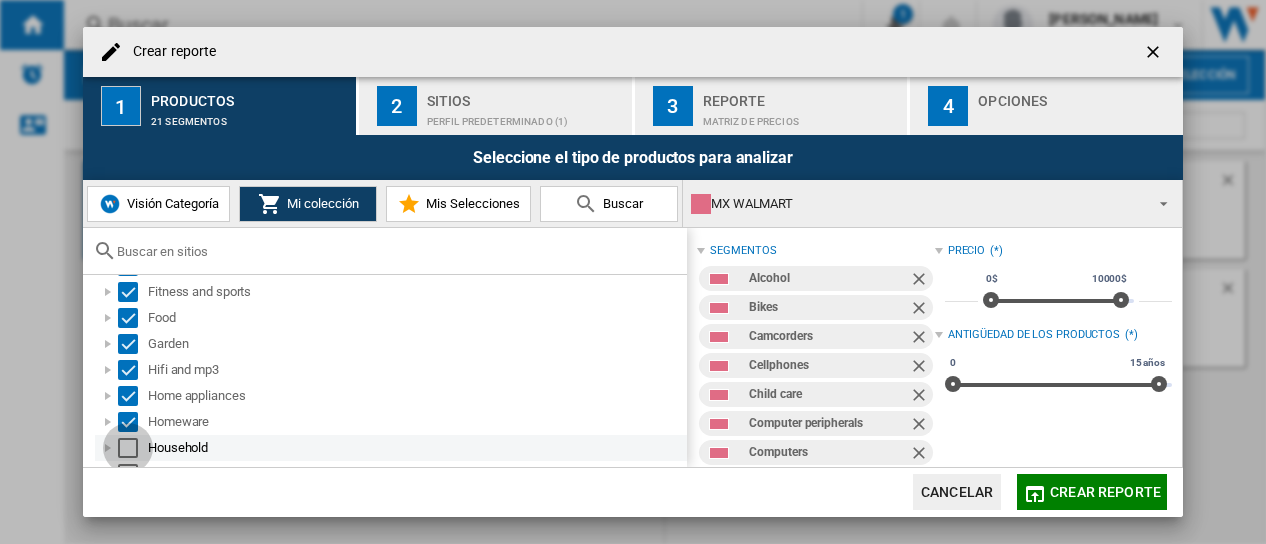 click at bounding box center [128, 448] 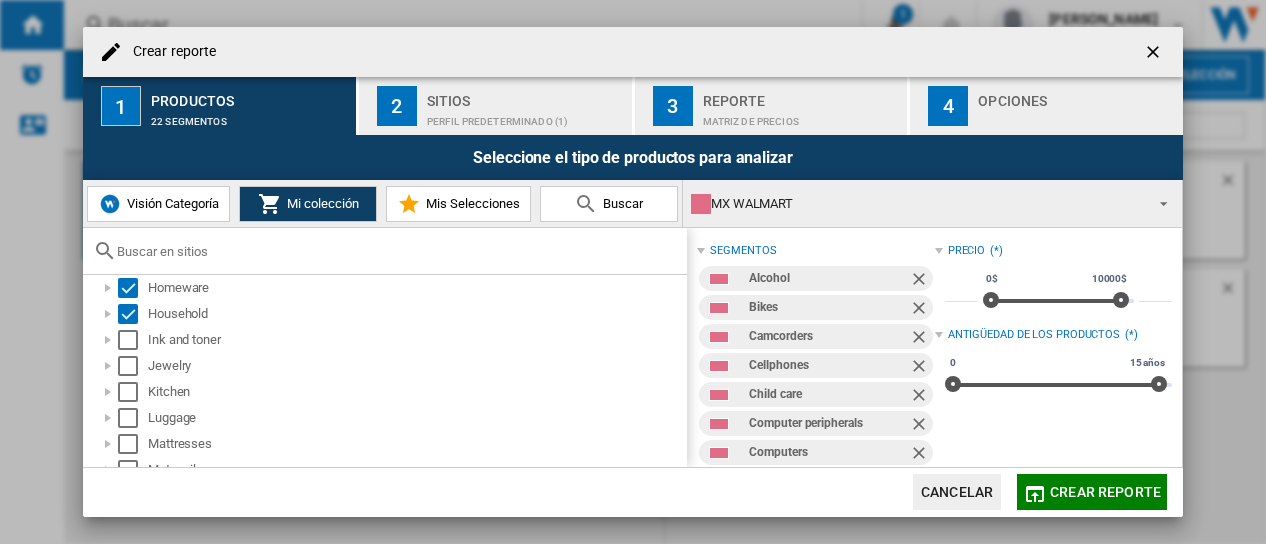 scroll, scrollTop: 508, scrollLeft: 0, axis: vertical 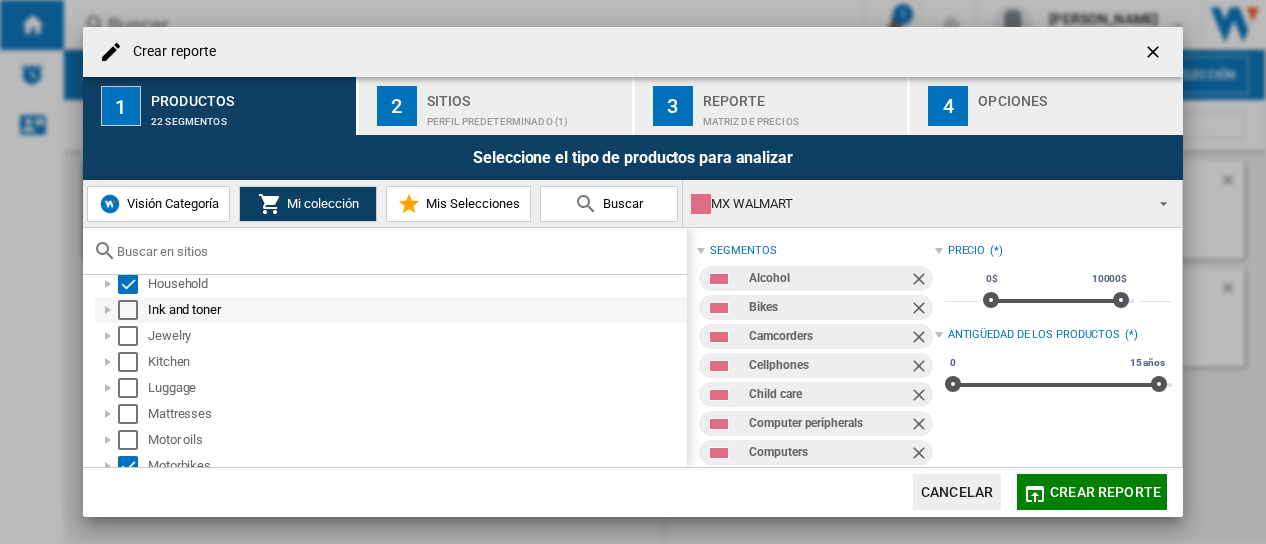 click at bounding box center (128, 310) 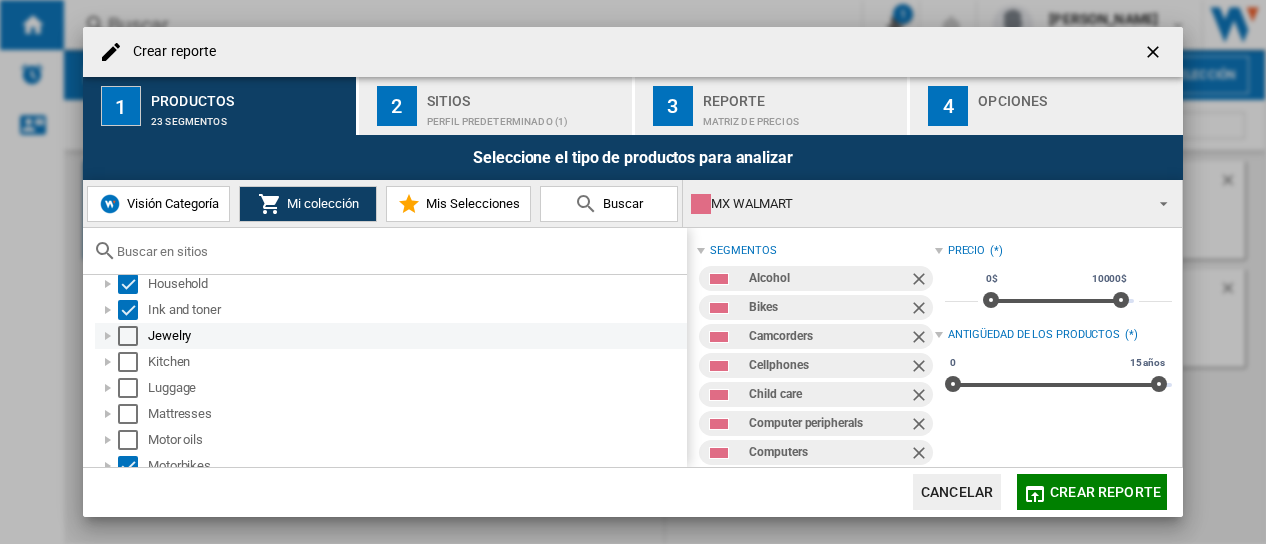 click at bounding box center [128, 336] 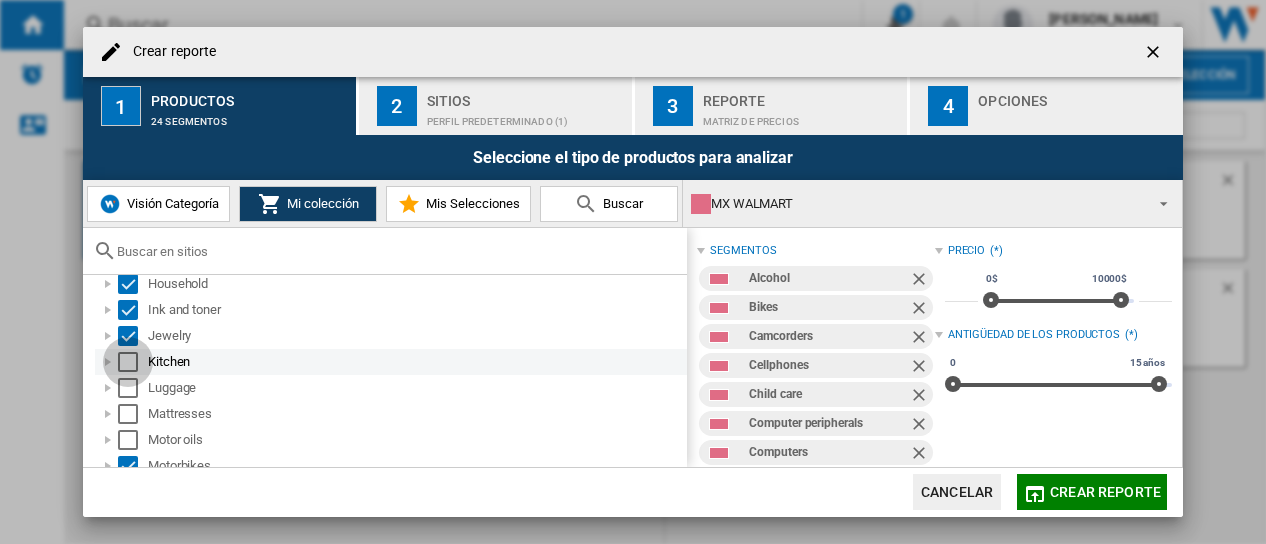 click at bounding box center (128, 362) 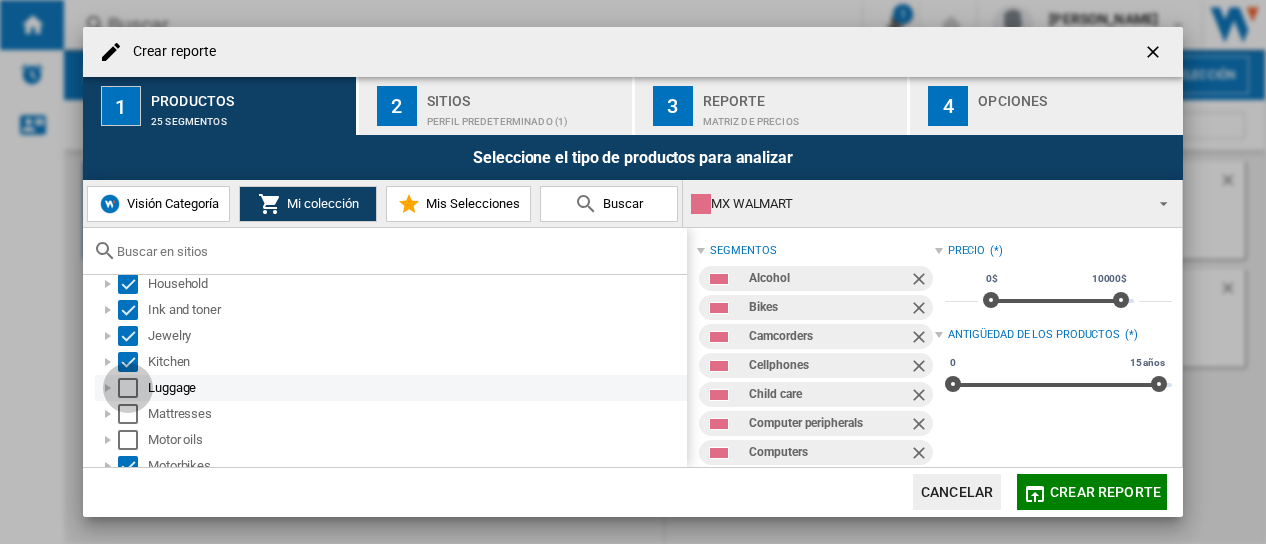 click at bounding box center [128, 388] 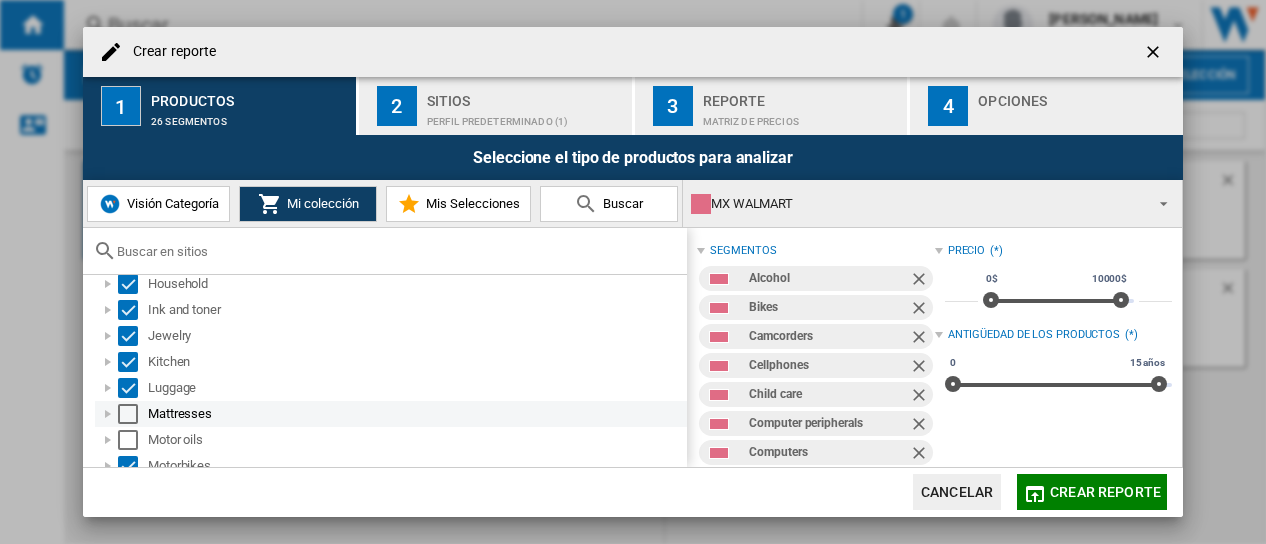 click at bounding box center (128, 414) 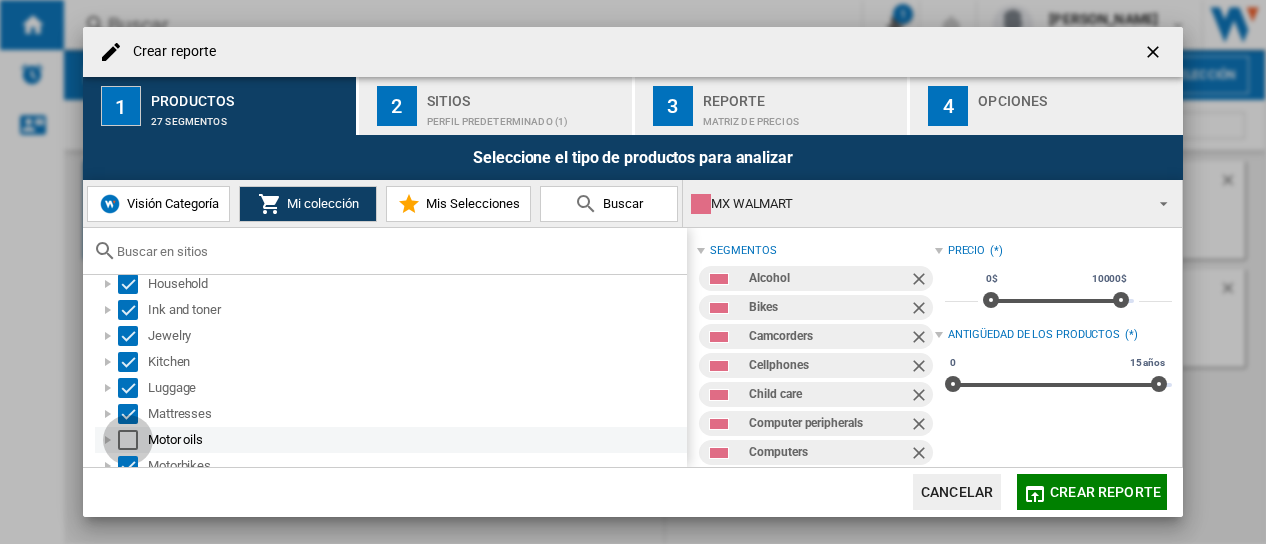 click at bounding box center (128, 440) 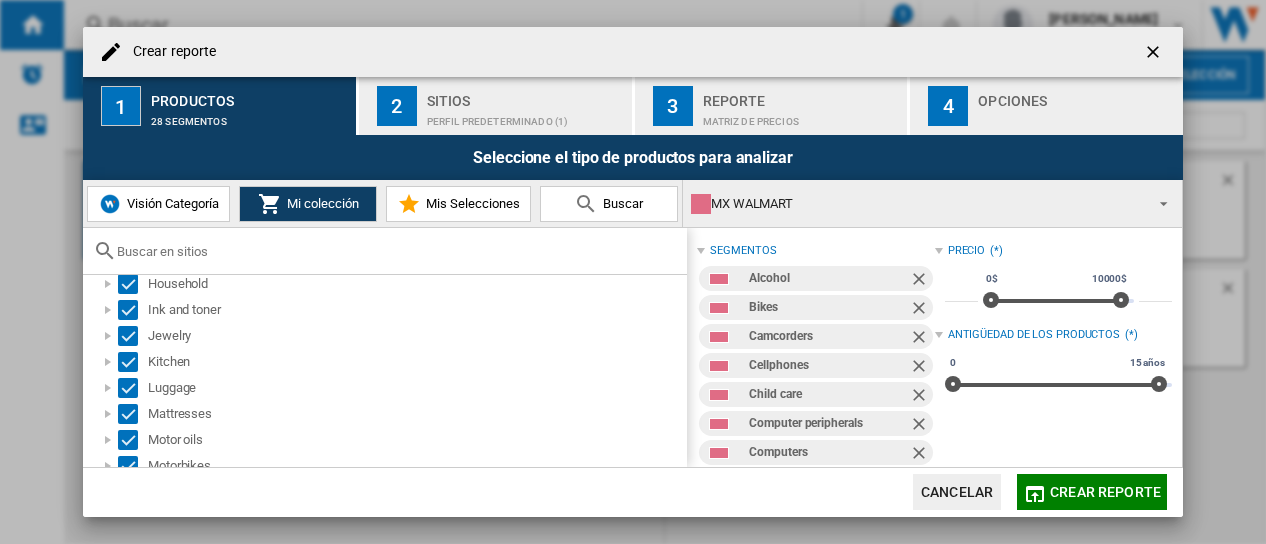 drag, startPoint x: 676, startPoint y: 375, endPoint x: 677, endPoint y: 388, distance: 13.038404 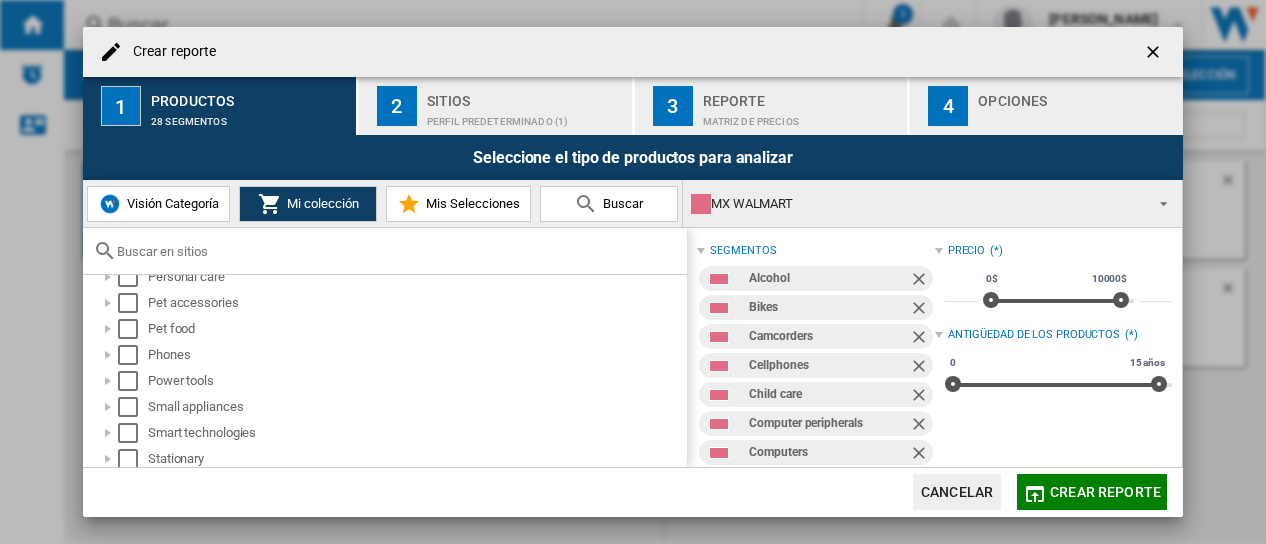 scroll, scrollTop: 703, scrollLeft: 0, axis: vertical 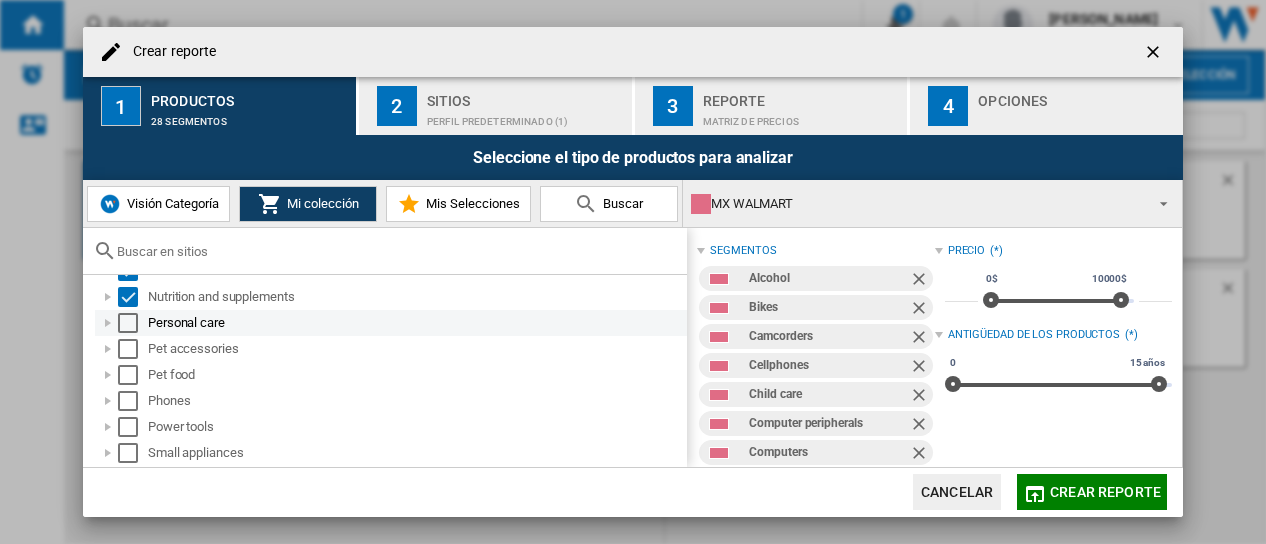 click at bounding box center (128, 323) 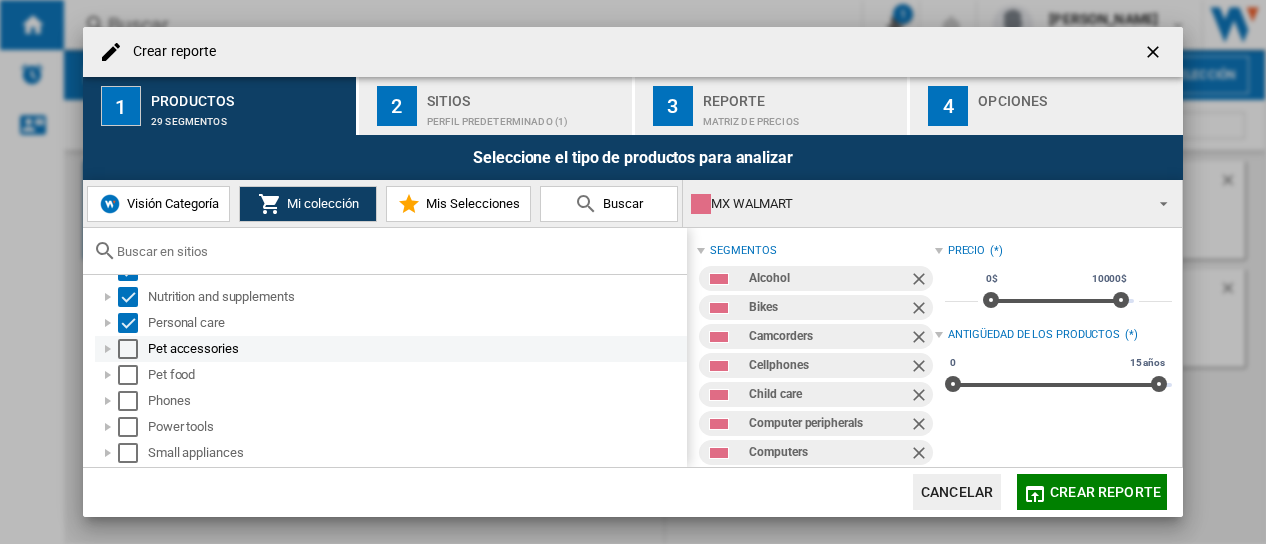 click at bounding box center (128, 349) 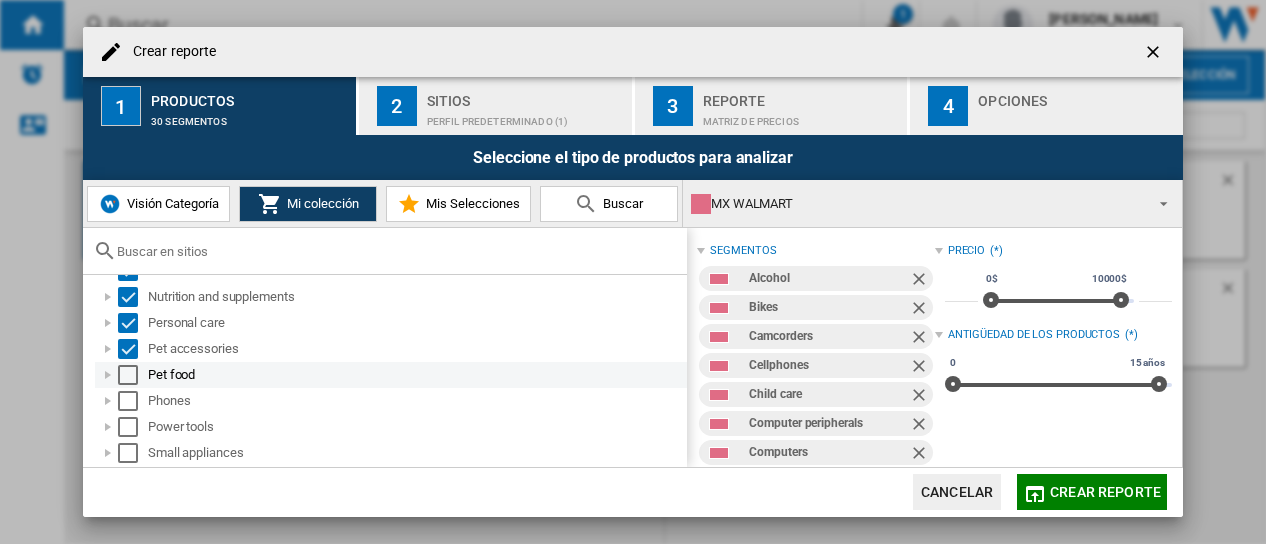 click at bounding box center [128, 375] 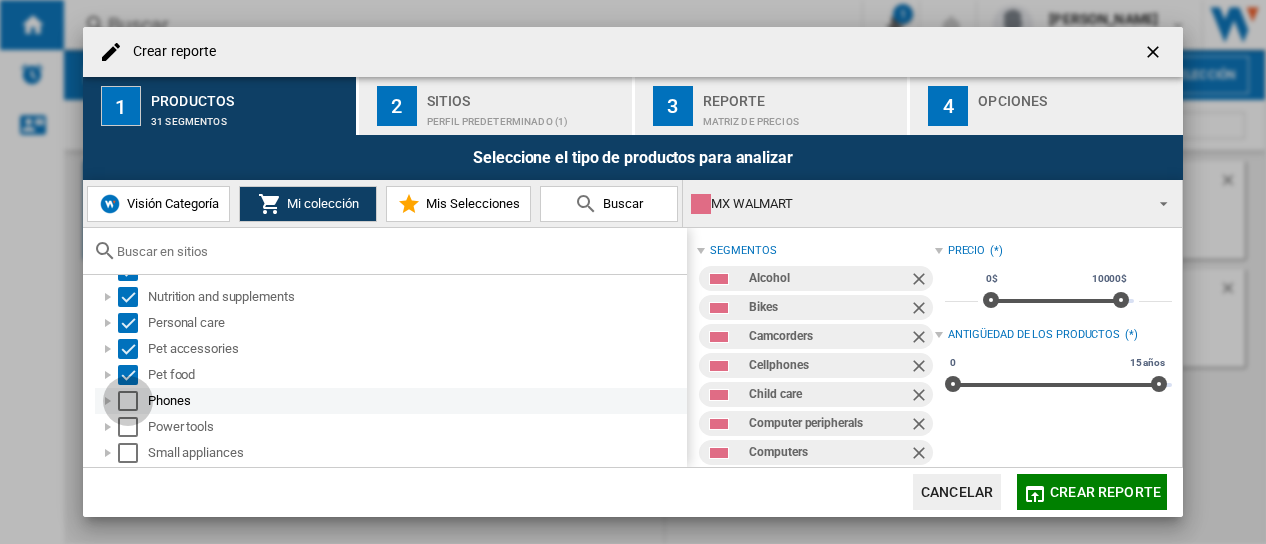 click at bounding box center [128, 401] 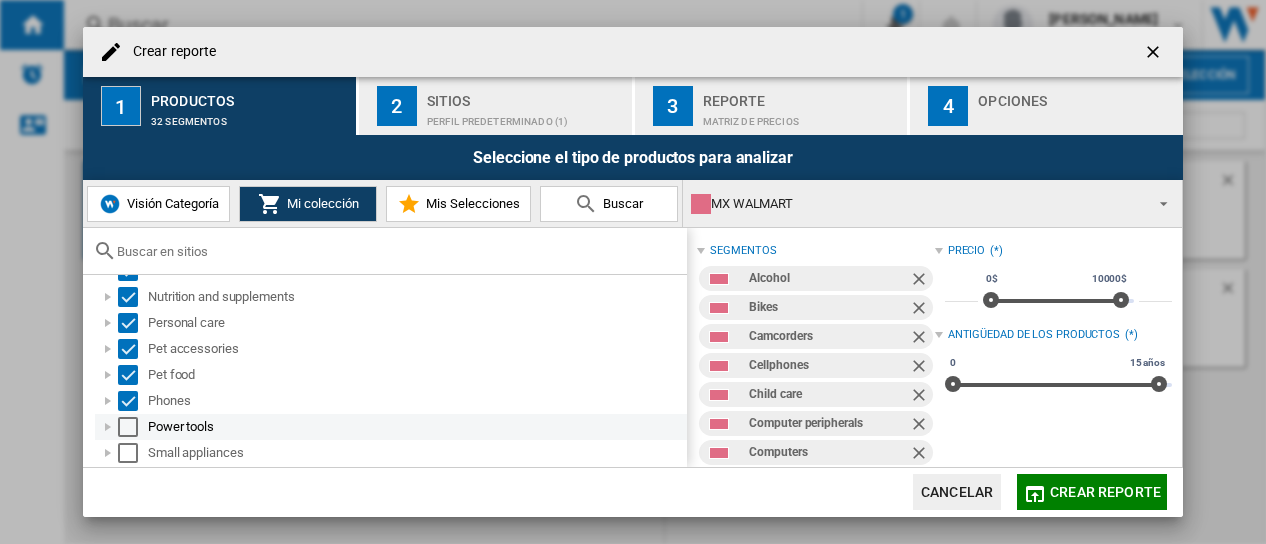 click at bounding box center [128, 427] 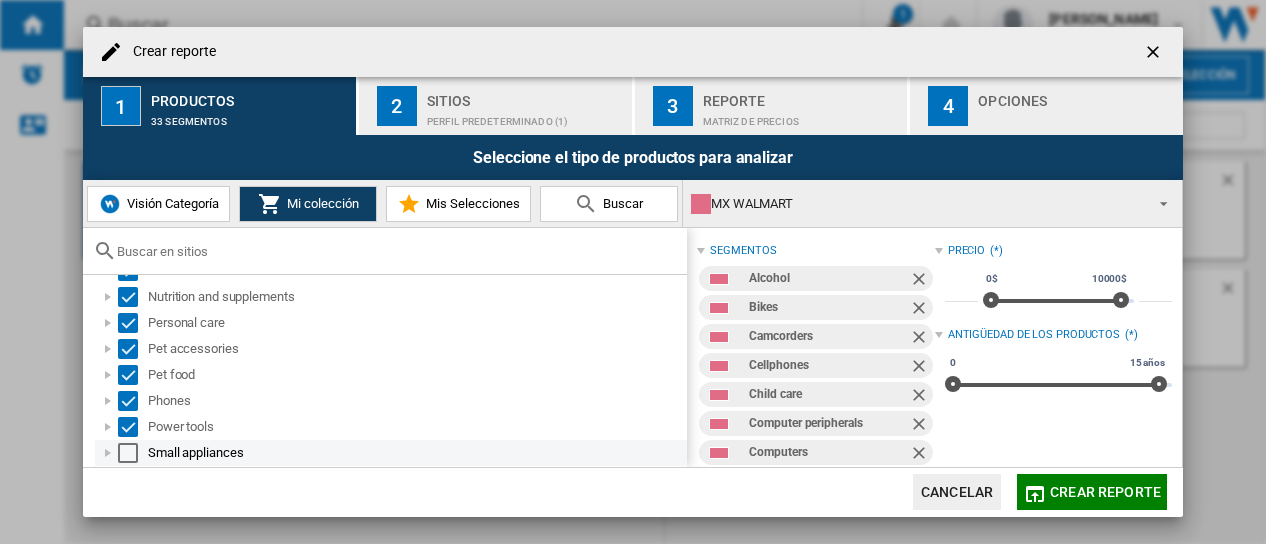 click at bounding box center [128, 453] 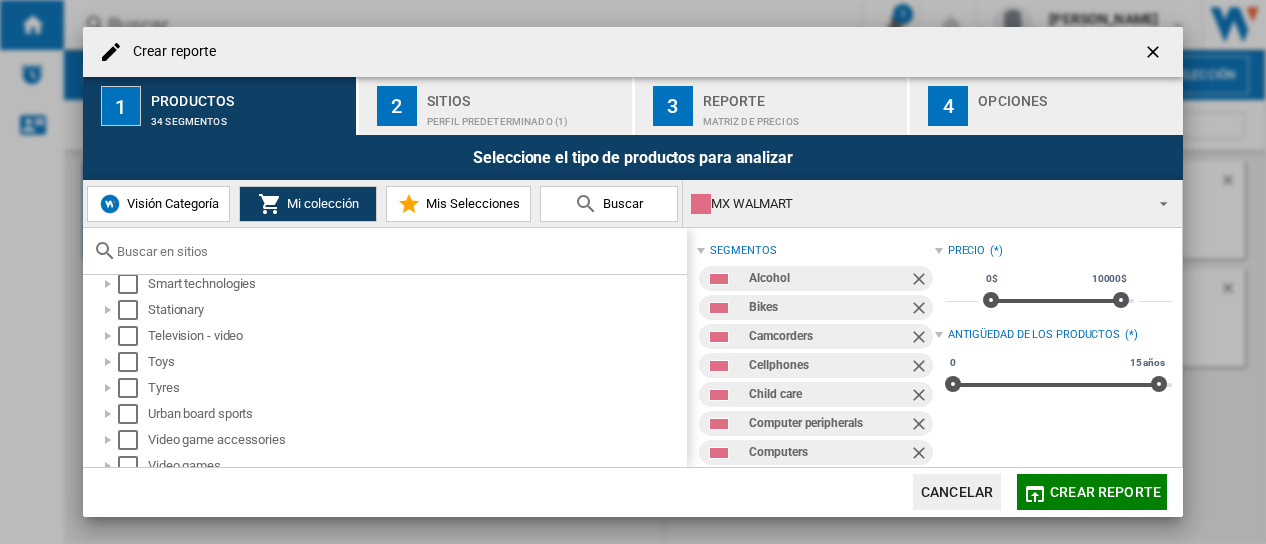 scroll, scrollTop: 906, scrollLeft: 0, axis: vertical 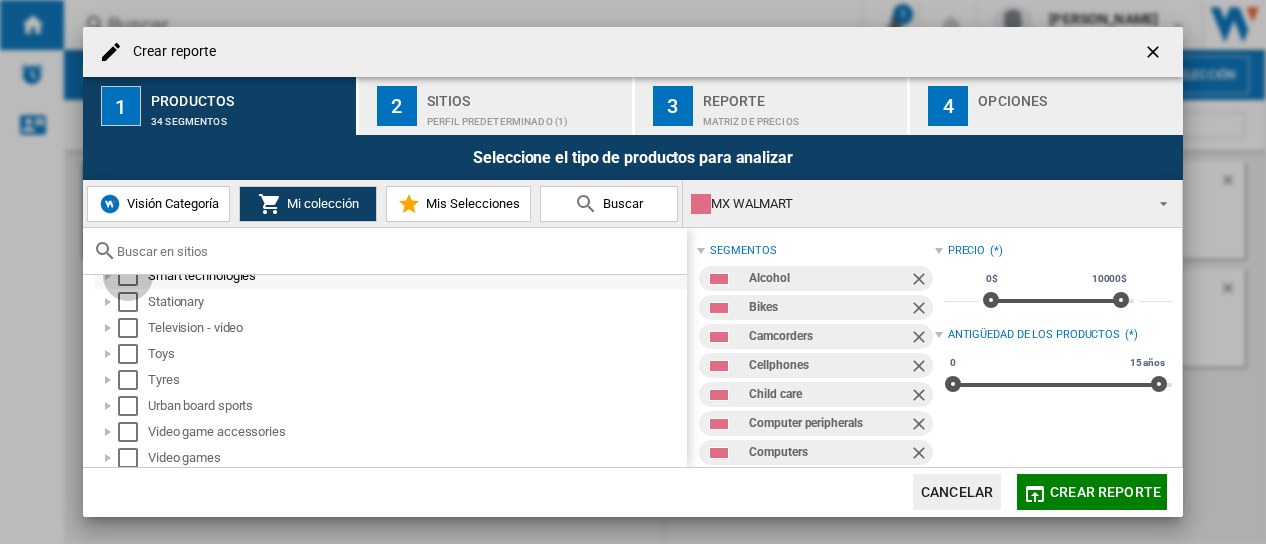 click at bounding box center (128, 276) 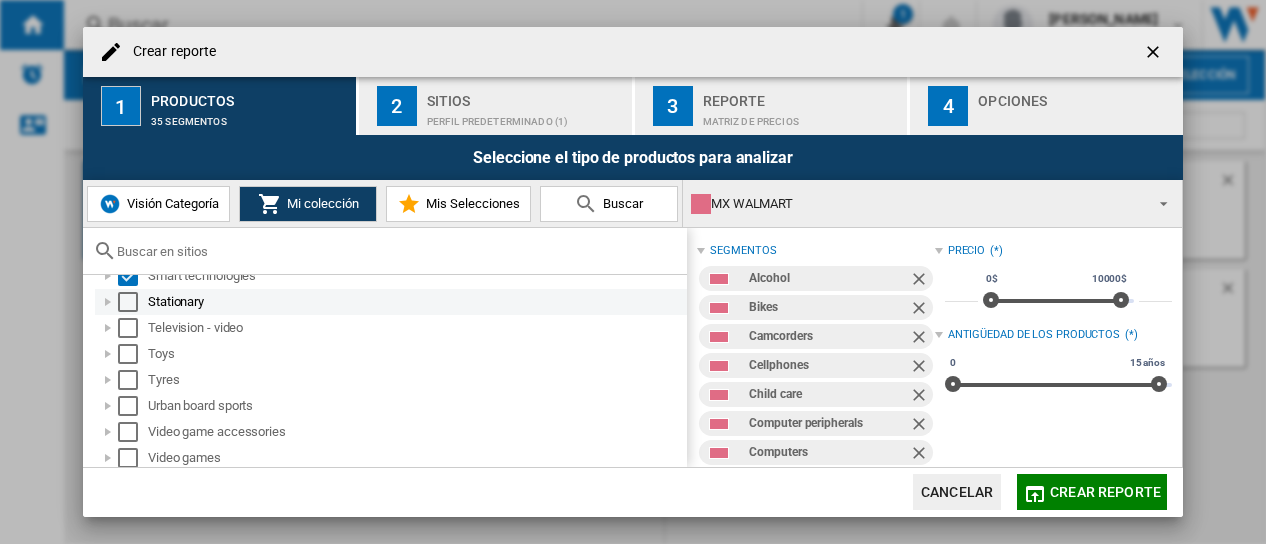 click at bounding box center [128, 302] 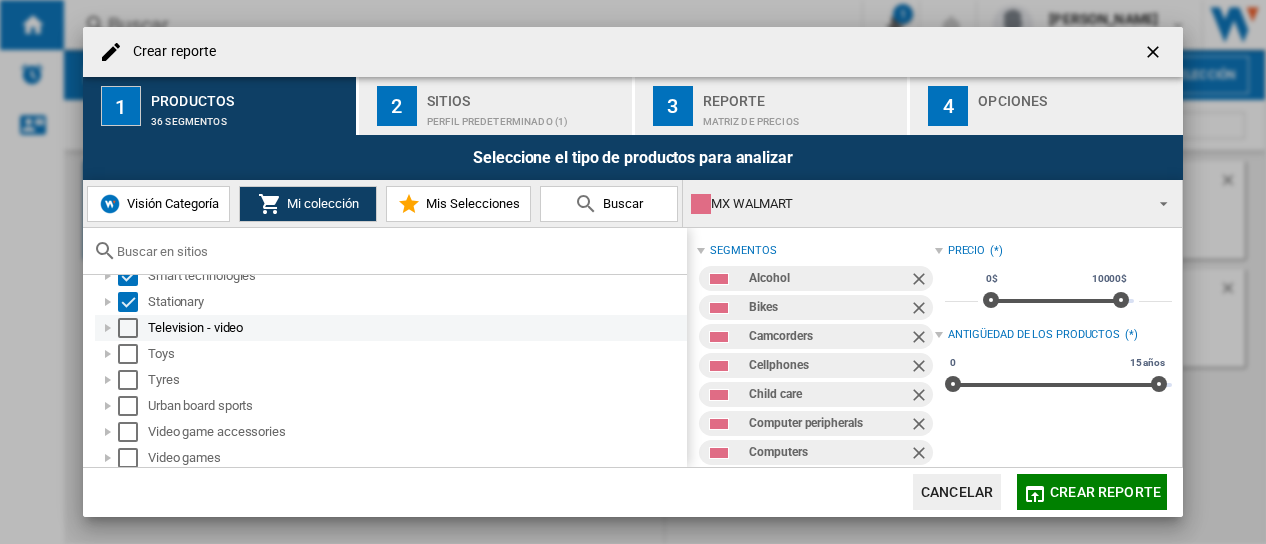 click at bounding box center (128, 328) 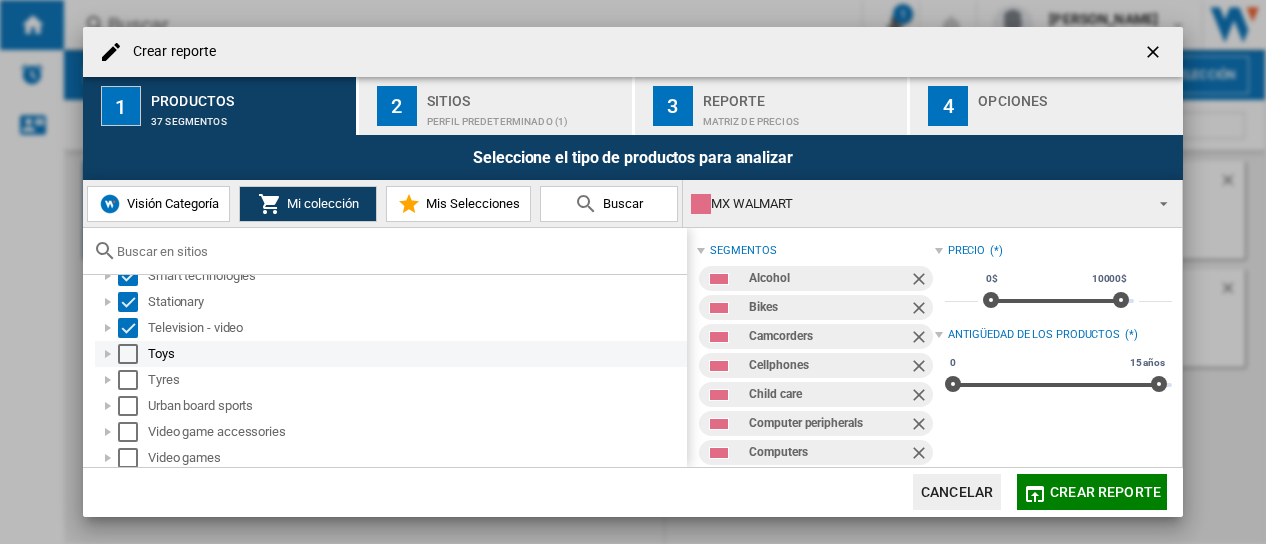 click at bounding box center (128, 354) 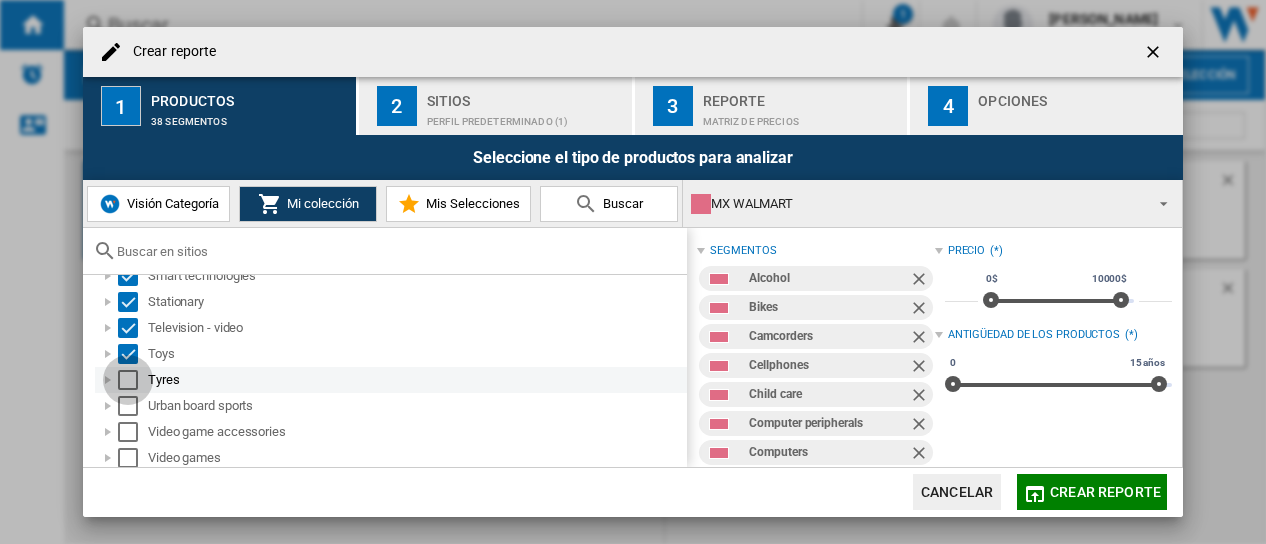 click at bounding box center [128, 380] 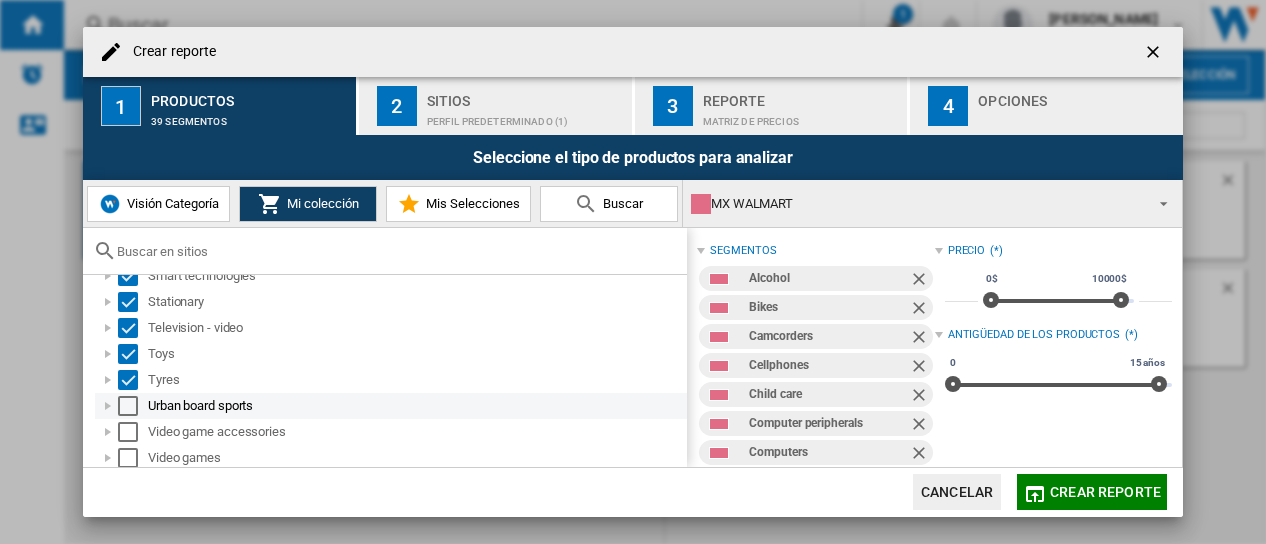 click at bounding box center (128, 406) 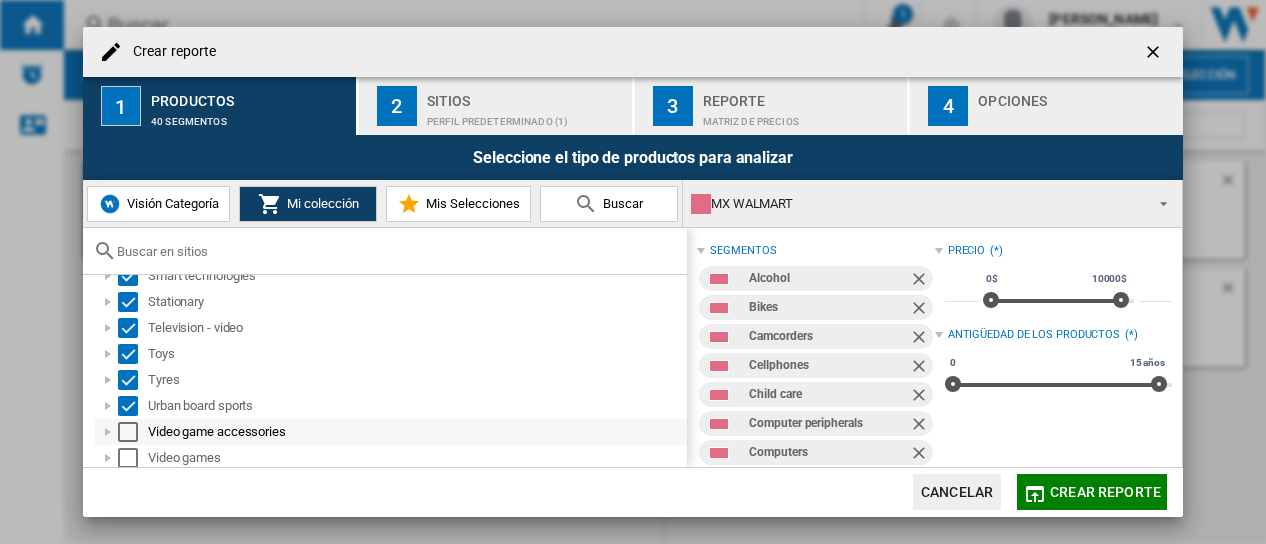 click at bounding box center (128, 432) 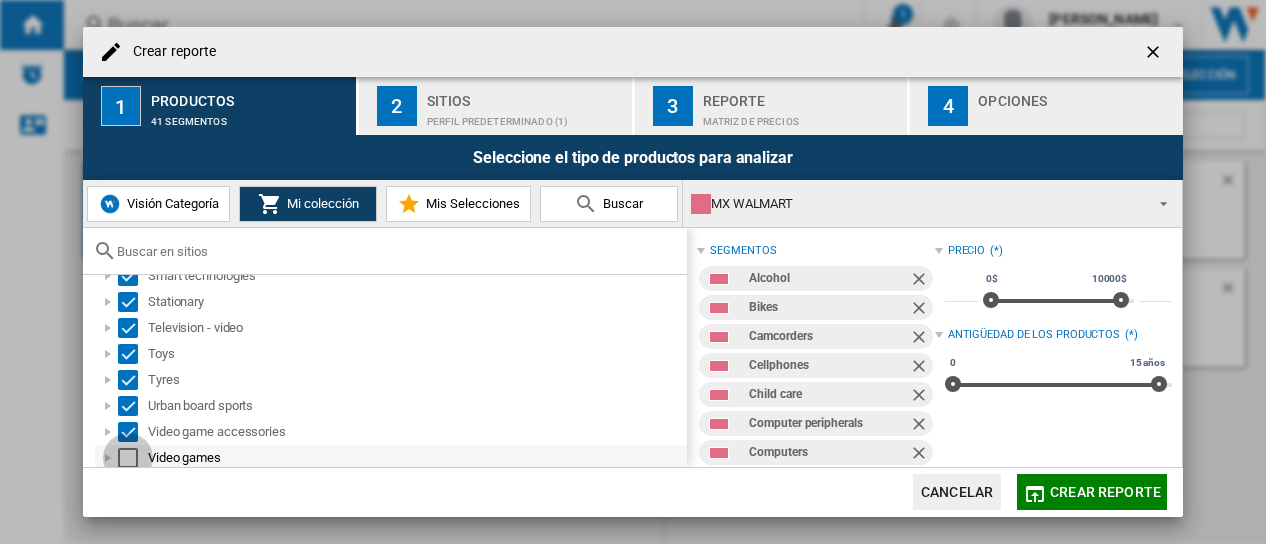 drag, startPoint x: 128, startPoint y: 454, endPoint x: 138, endPoint y: 455, distance: 10.049875 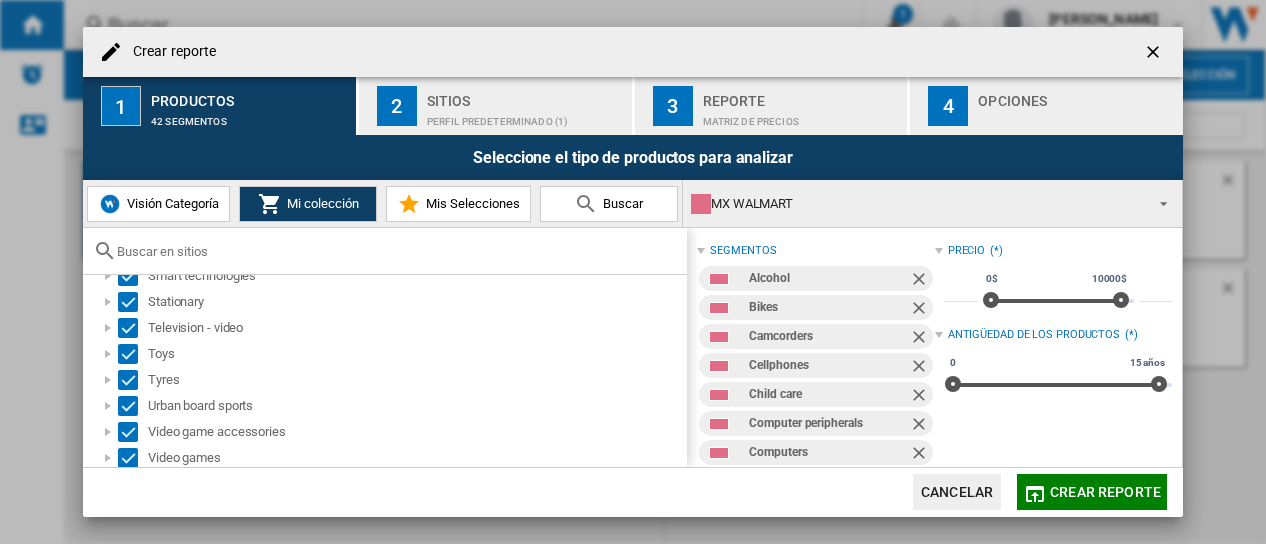 scroll, scrollTop: 922, scrollLeft: 0, axis: vertical 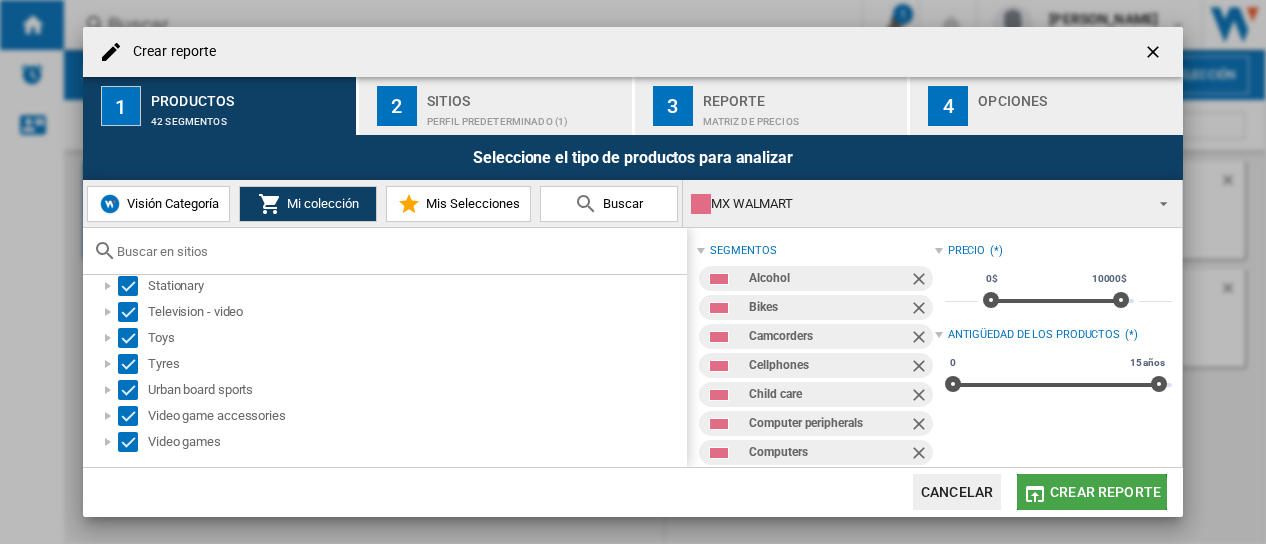 click on "Crear reporte" 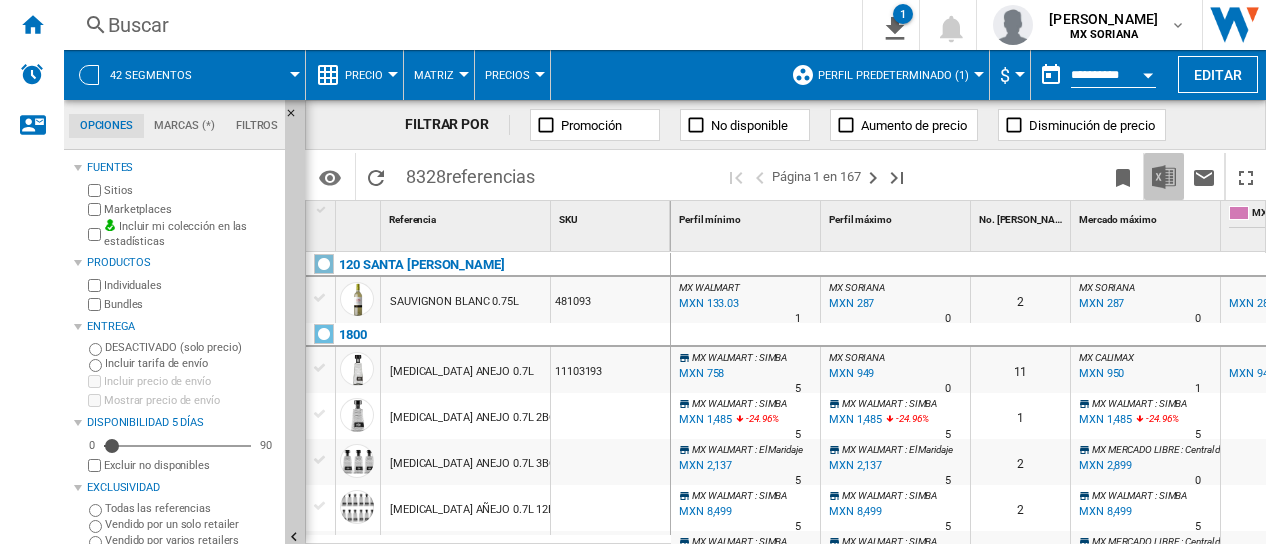 click at bounding box center (1164, 177) 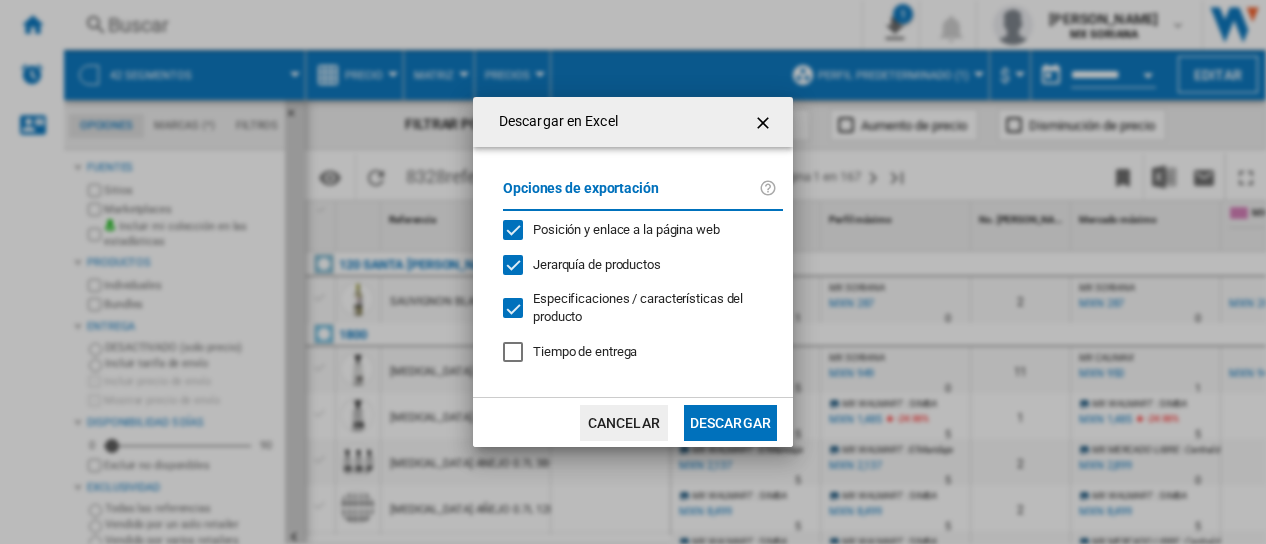 click on "Descargar" 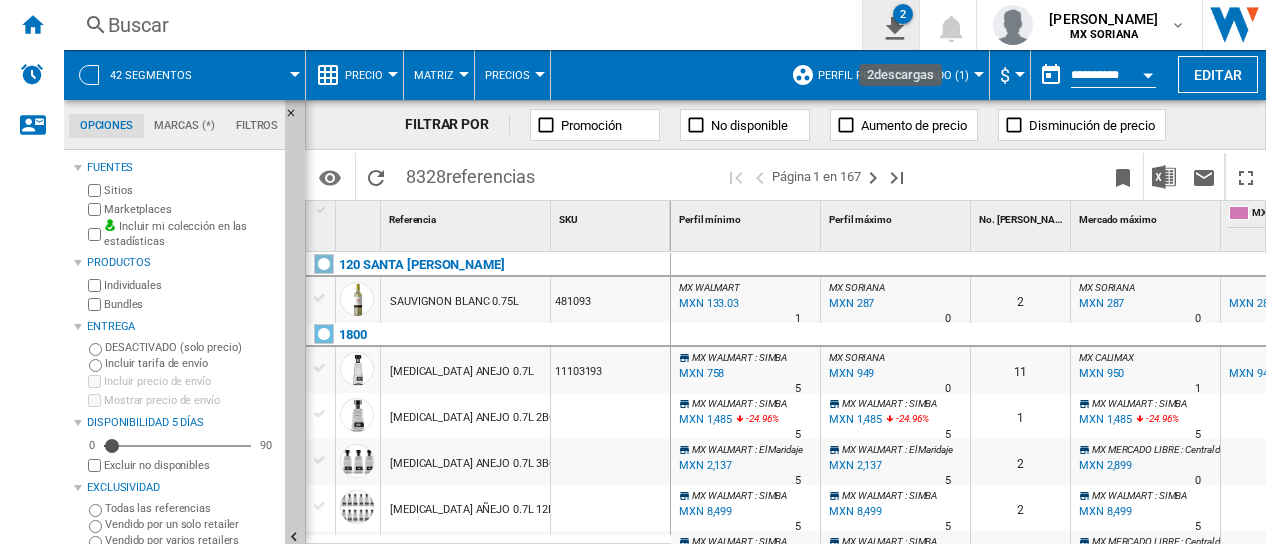 click on "2" at bounding box center [903, 14] 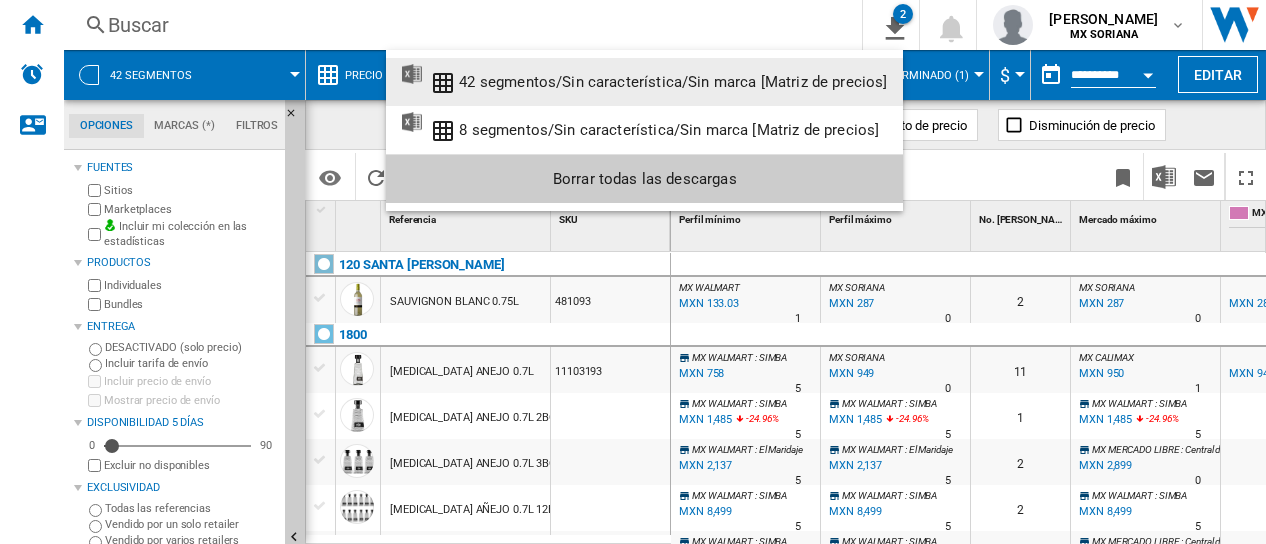 click on "42 segmentos/Sin característica/Sin marca [Matriz de precios]" at bounding box center [673, 82] 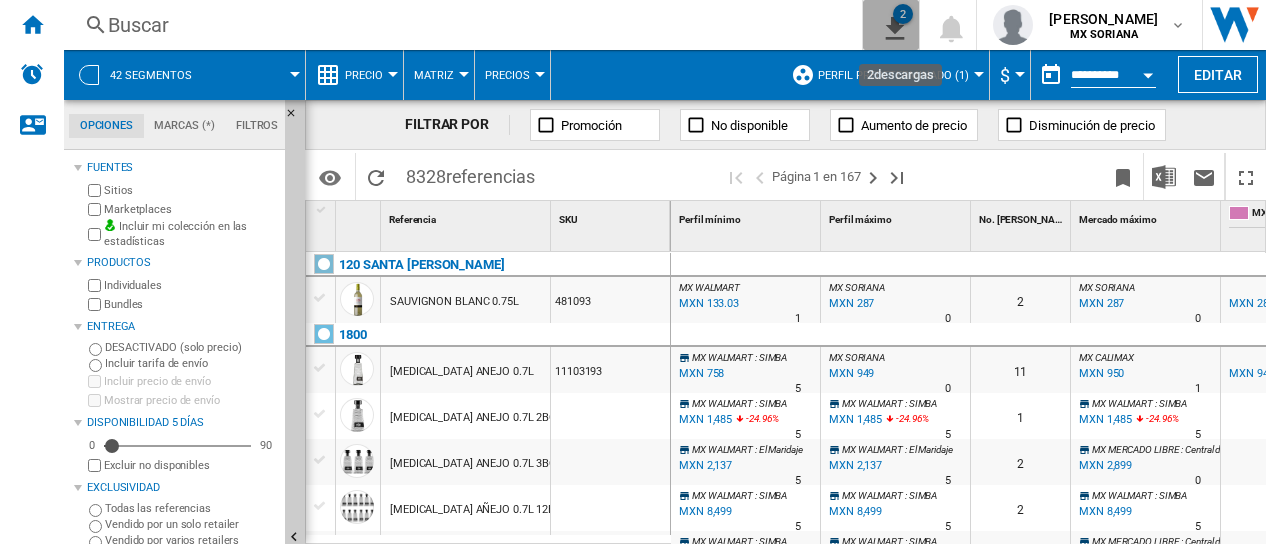 click on "2" at bounding box center (903, 14) 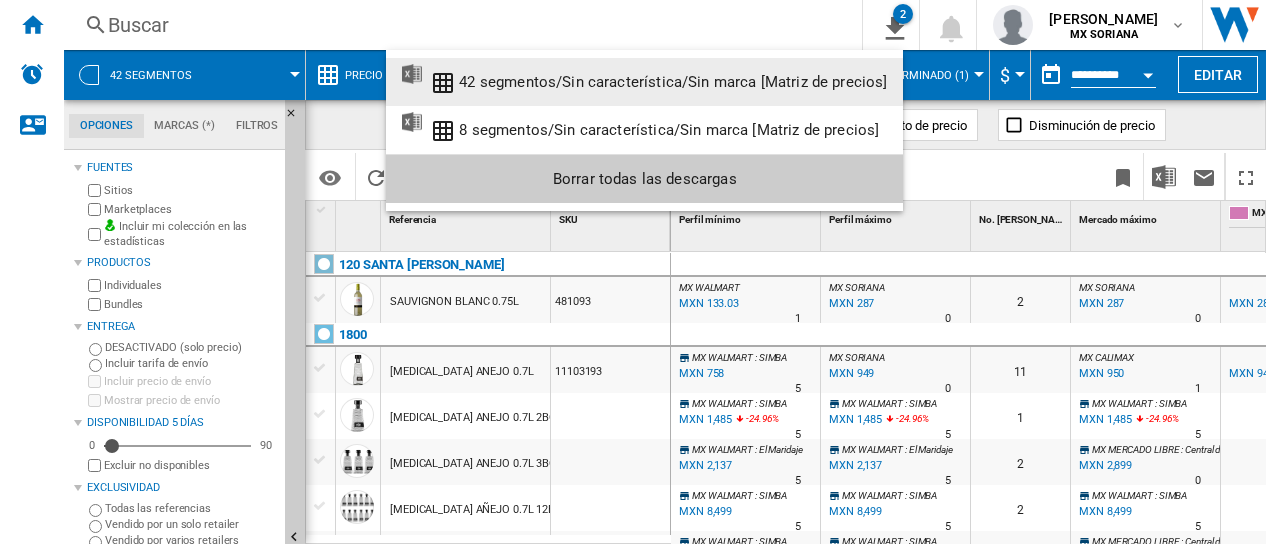 click on "42 segmentos/Sin característica/Sin marca [Matriz de precios]" at bounding box center [673, 82] 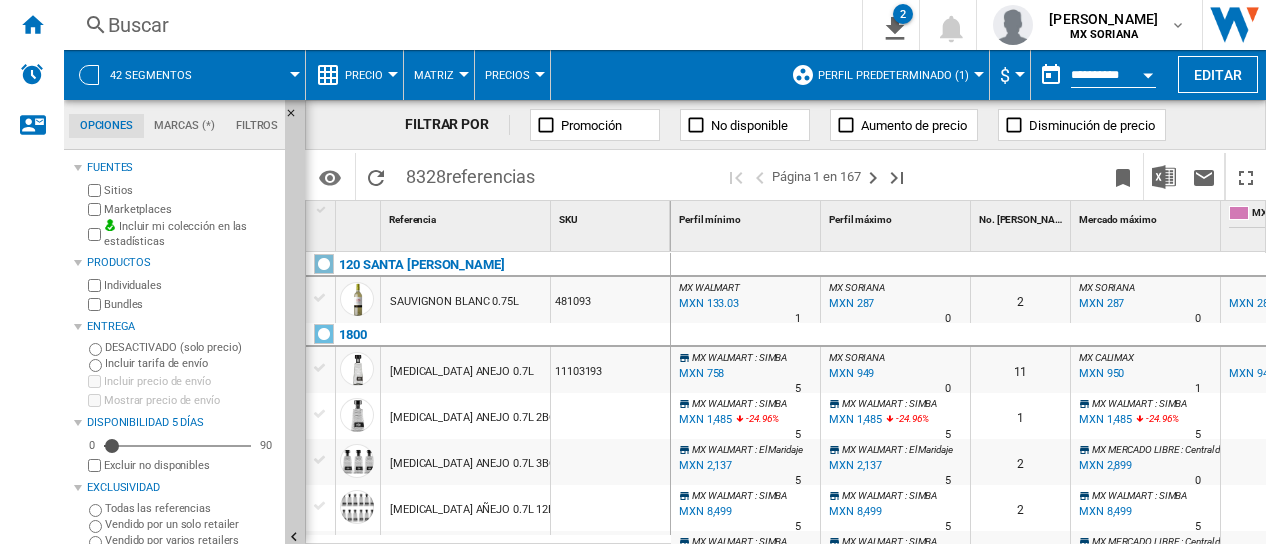 click on "Perfil predeterminado (1)" at bounding box center (898, 75) 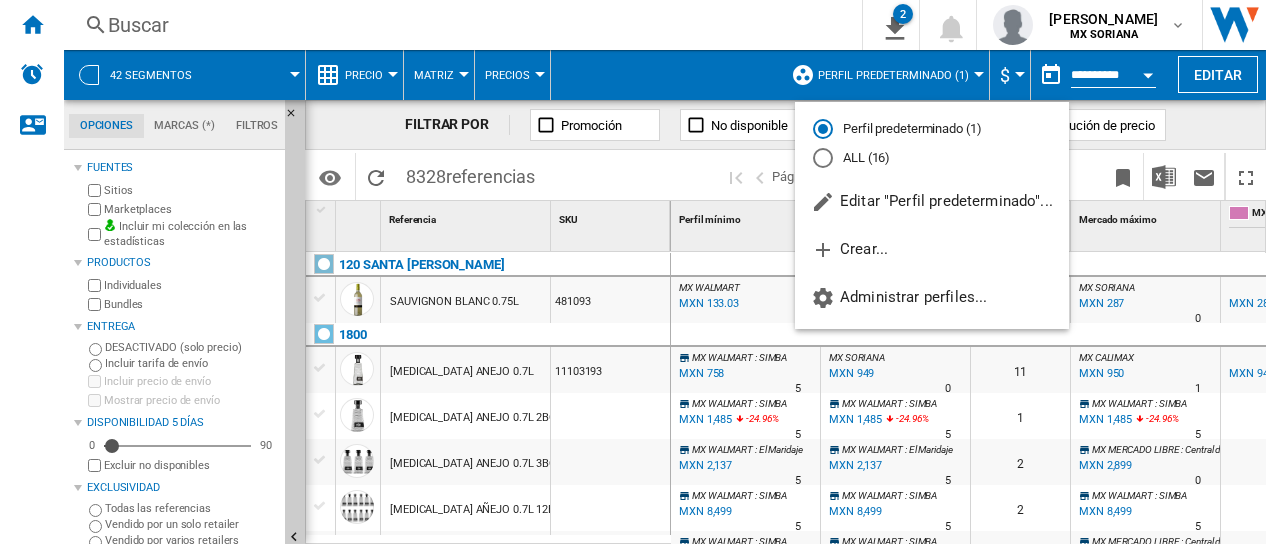 click at bounding box center [633, 272] 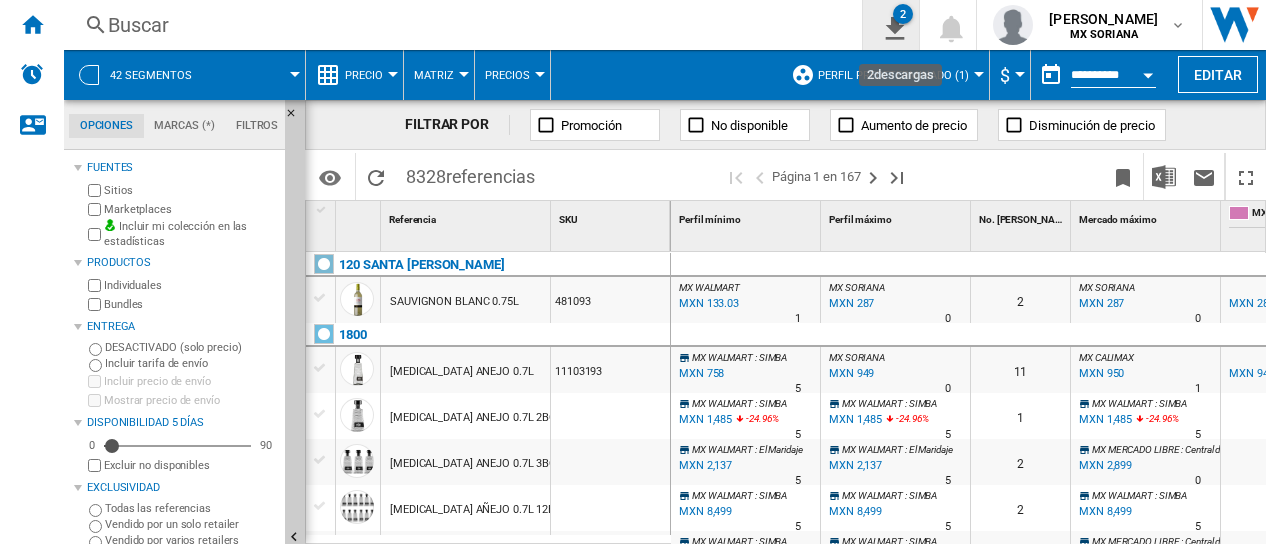 click at bounding box center (891, 25) 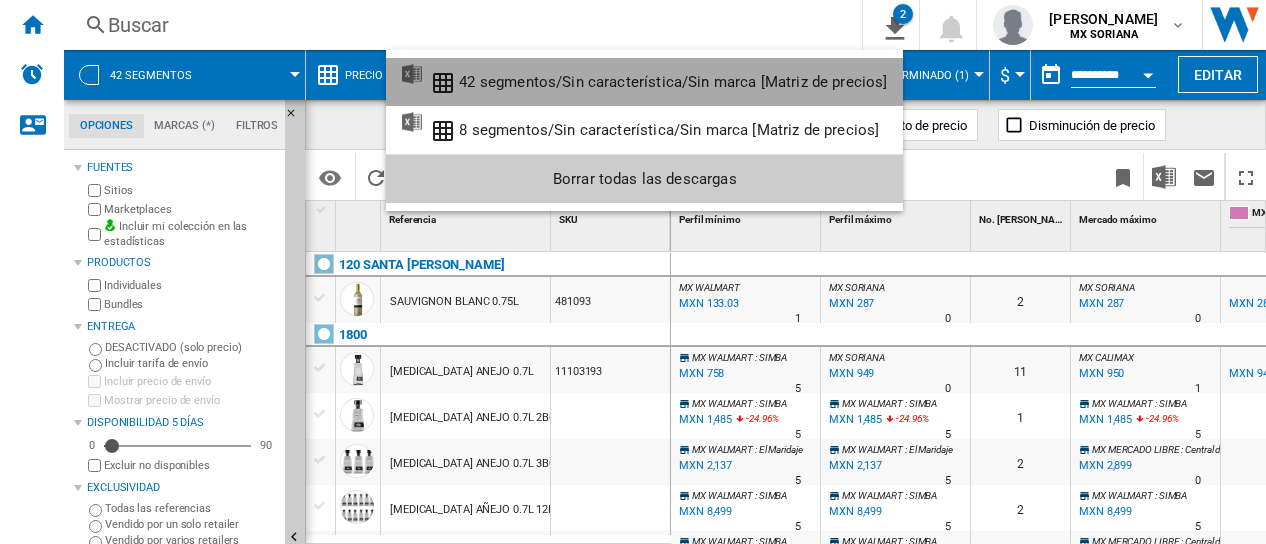 click on "42 segmentos/Sin característica/Sin marca [Matriz de precios]" at bounding box center [673, 82] 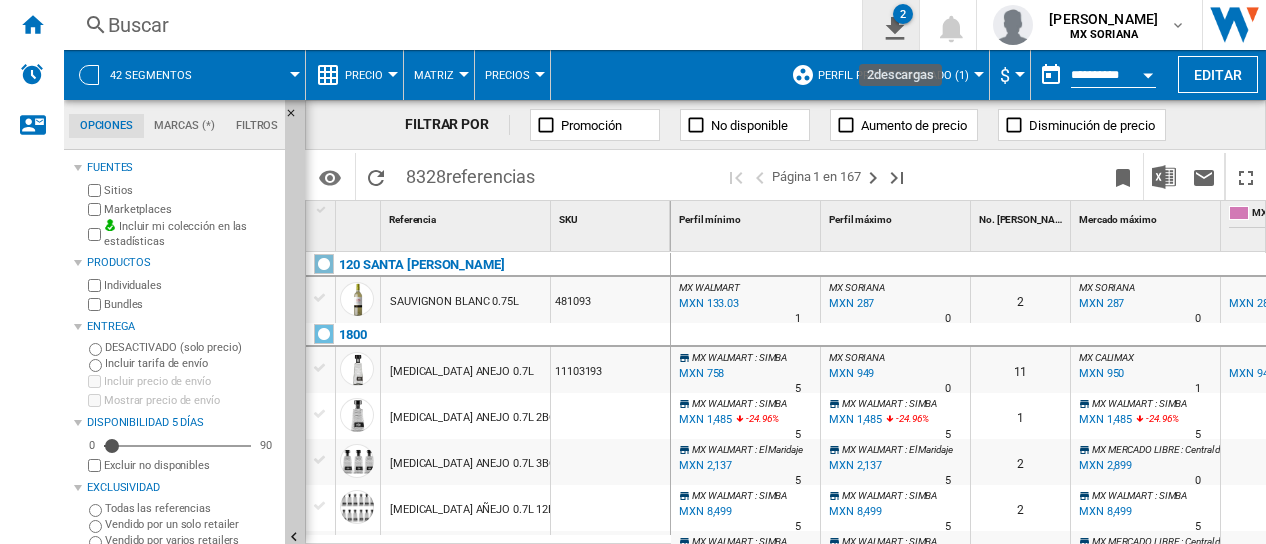 click on "2" at bounding box center [891, 25] 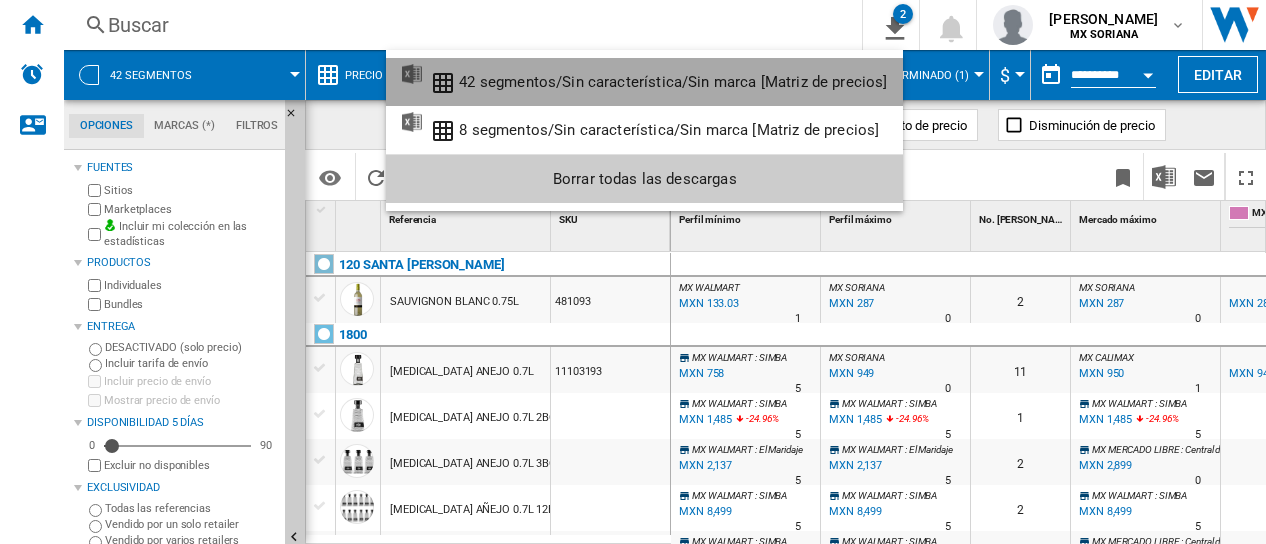 click on "42 segmentos/Sin característica/Sin marca [Matriz de precios]" at bounding box center [673, 82] 